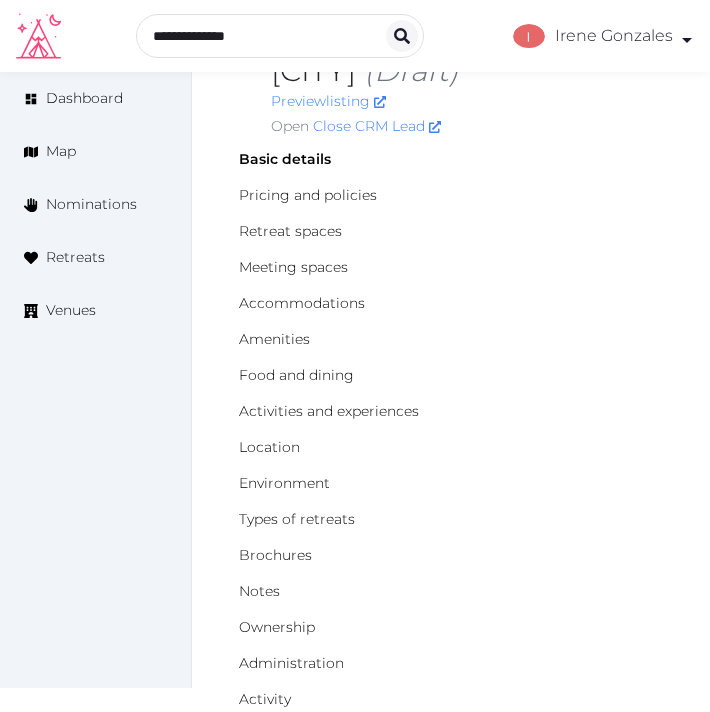 scroll, scrollTop: 0, scrollLeft: 0, axis: both 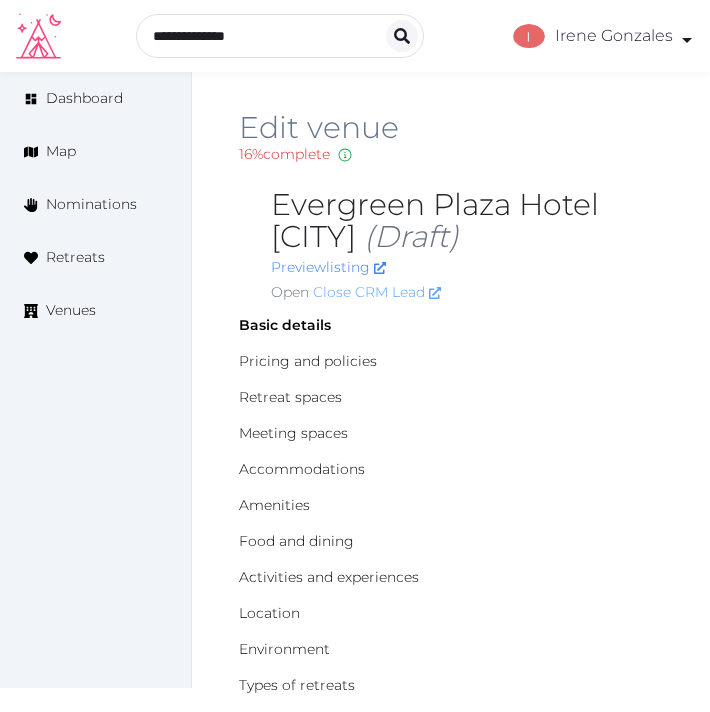 click on "Close CRM Lead" at bounding box center (377, 292) 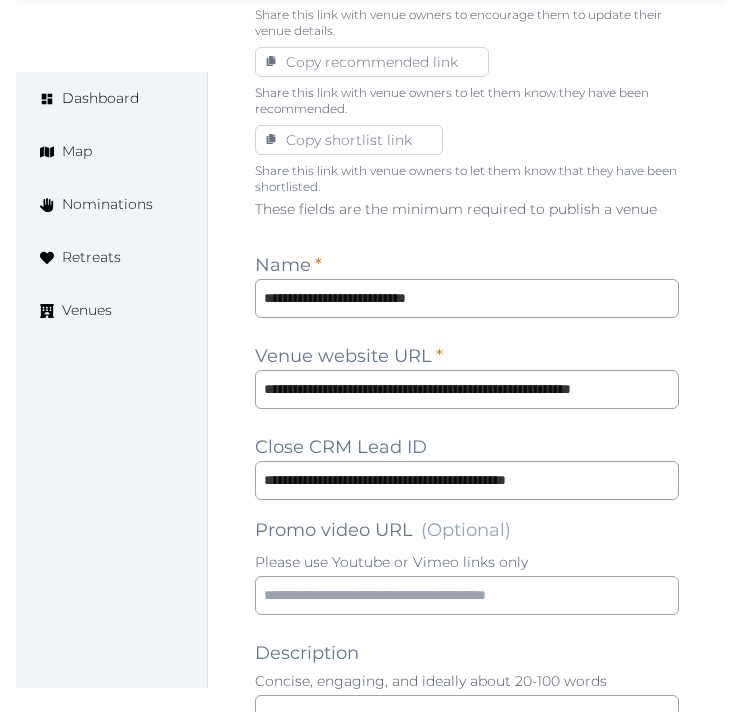 scroll, scrollTop: 1333, scrollLeft: 0, axis: vertical 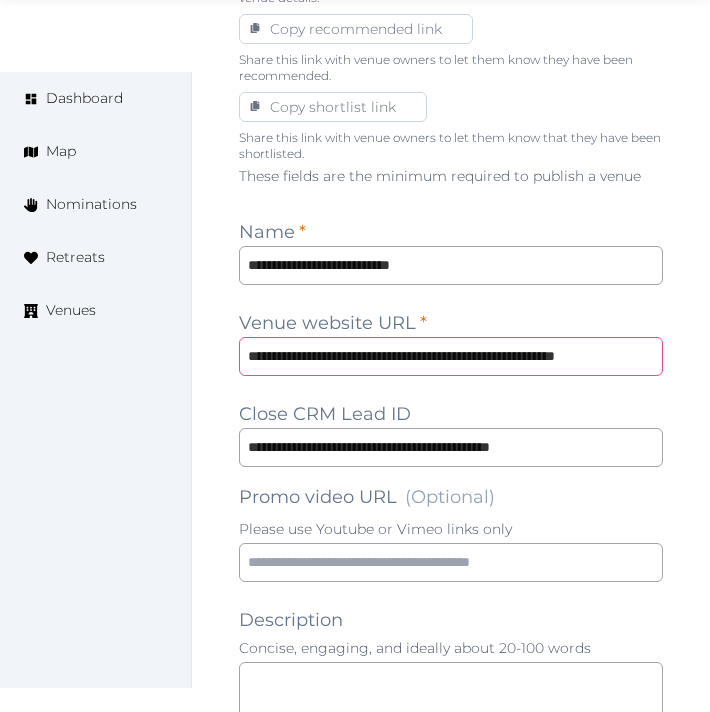 click on "**********" at bounding box center [451, 356] 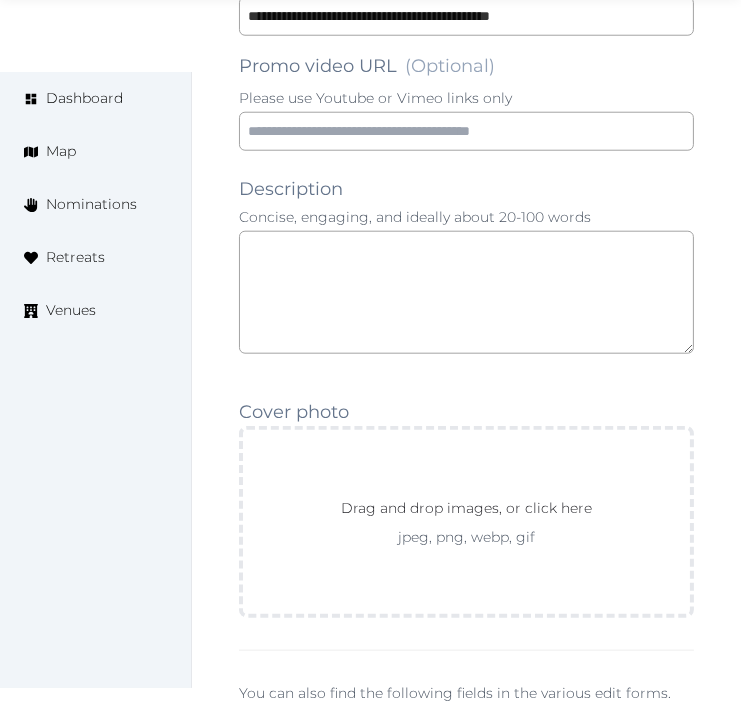 scroll, scrollTop: 2000, scrollLeft: 0, axis: vertical 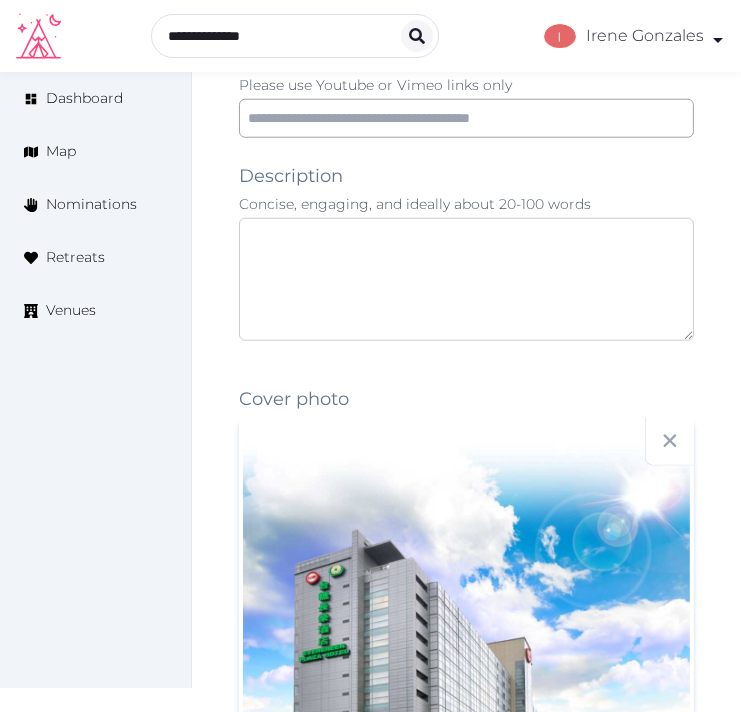 click at bounding box center [466, 279] 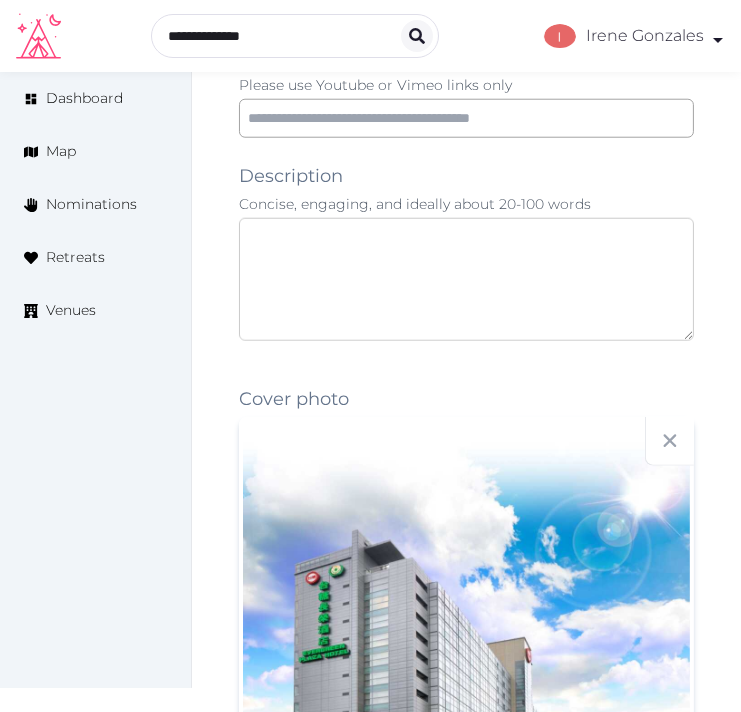paste on "**********" 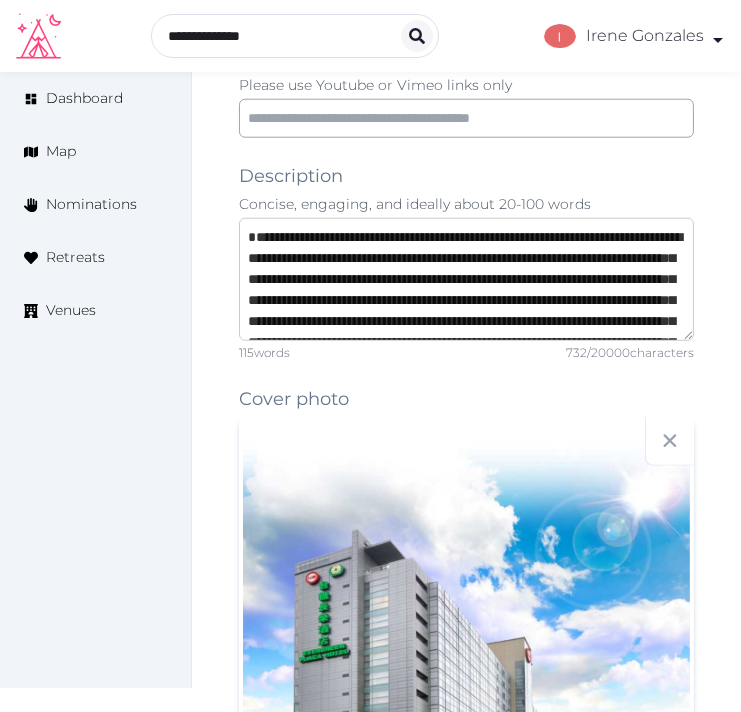 scroll, scrollTop: 178, scrollLeft: 0, axis: vertical 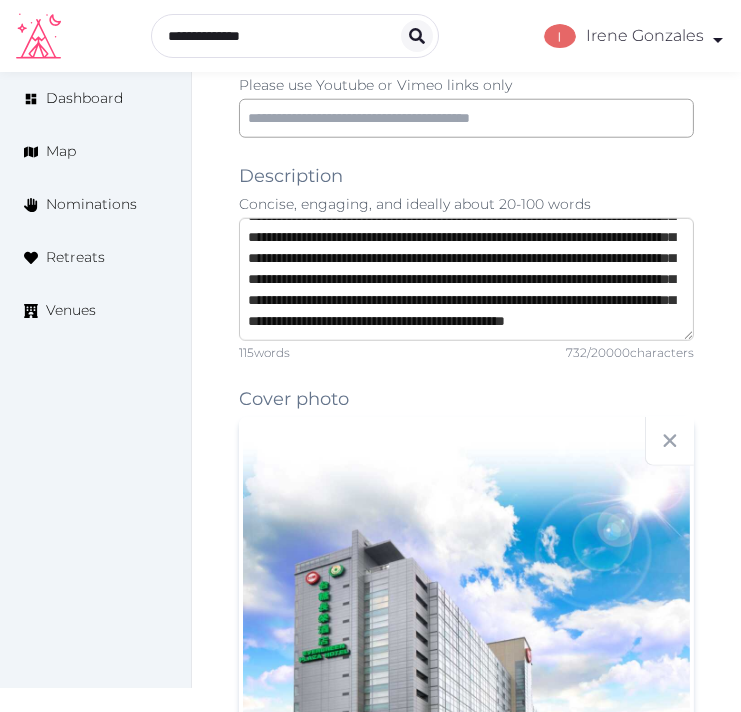 type on "**********" 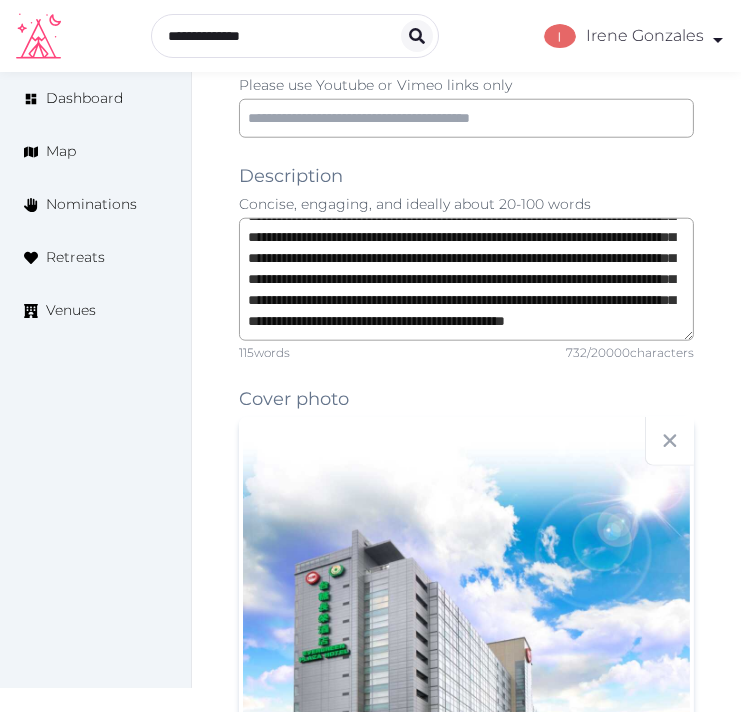 click on "Edit venue 16 %  complete Fill out all the fields in your listing to increase its completion percentage.   A higher completion percentage will make your listing more attractive and result in better matches. Evergreen Plaza Hotel Tainan   (Draft) Preview  listing   Open    Close CRM Lead Basic details Pricing and policies Retreat spaces Meeting spaces Accommodations Amenities Food and dining Activities and experiences Location Environment Types of retreats Brochures Notes Ownership Administration Activity Publish Fill all the fields on this page and save in order to   publish Archive Venue owned by RetreatsAndVenues Manager c.o.r.e.y.sanford@retreatsandvenues.com Copy ownership transfer link Share this link with any user to transfer ownership of this venue. Users without accounts will be directed to register. Copy update link Share this link with venue owners to encourage them to update their venue details. Copy recommended link Share this link with venue owners to let them know they have been recommended. *" at bounding box center [466, 448] 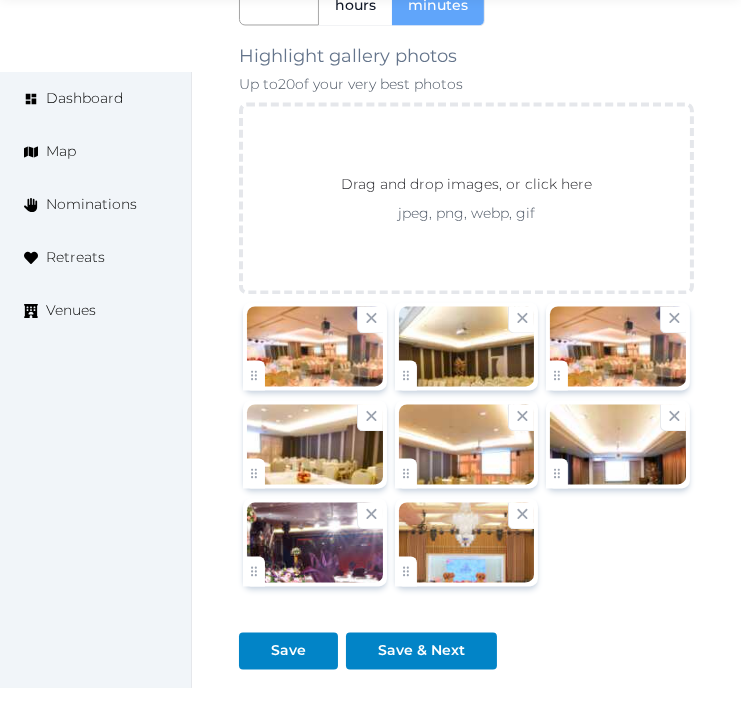 scroll, scrollTop: 3662, scrollLeft: 0, axis: vertical 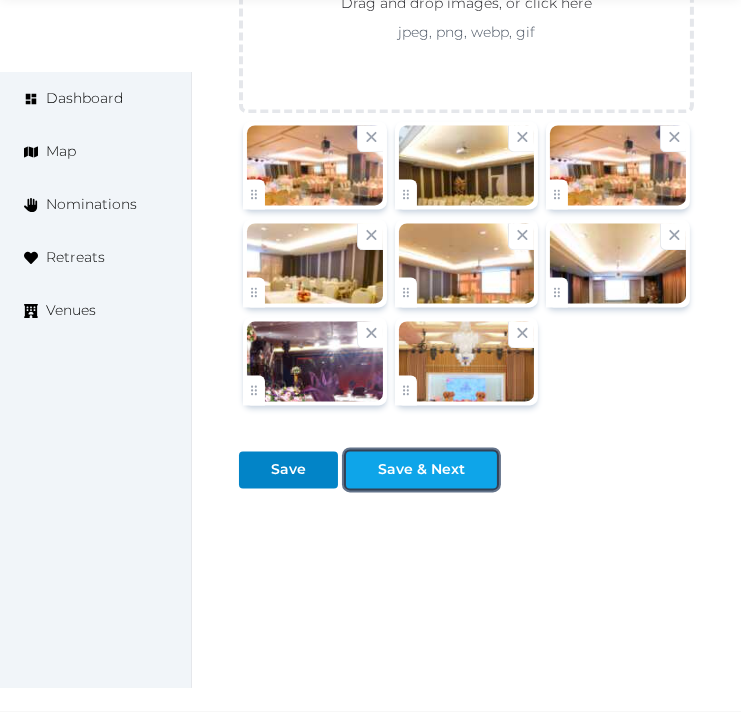 click on "Save & Next" at bounding box center (421, 469) 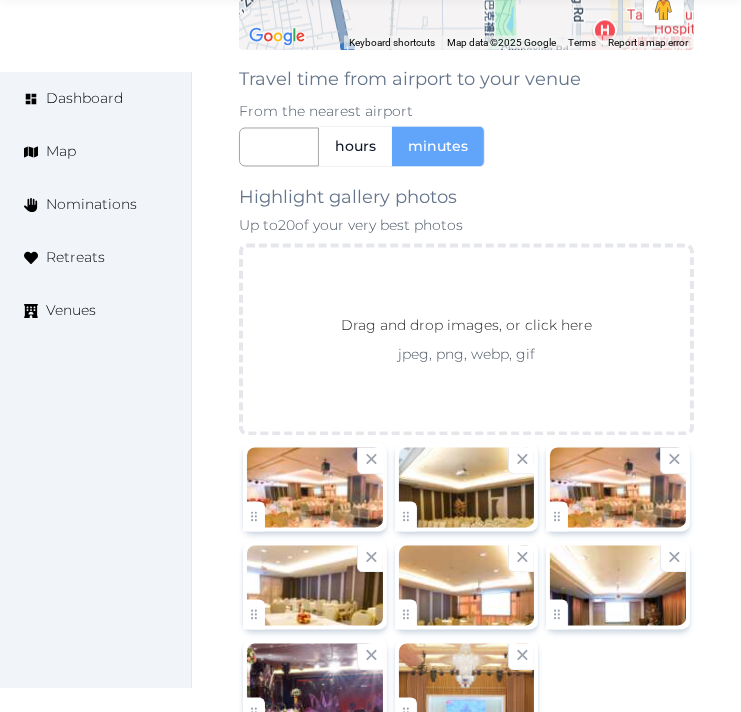 scroll, scrollTop: 3328, scrollLeft: 0, axis: vertical 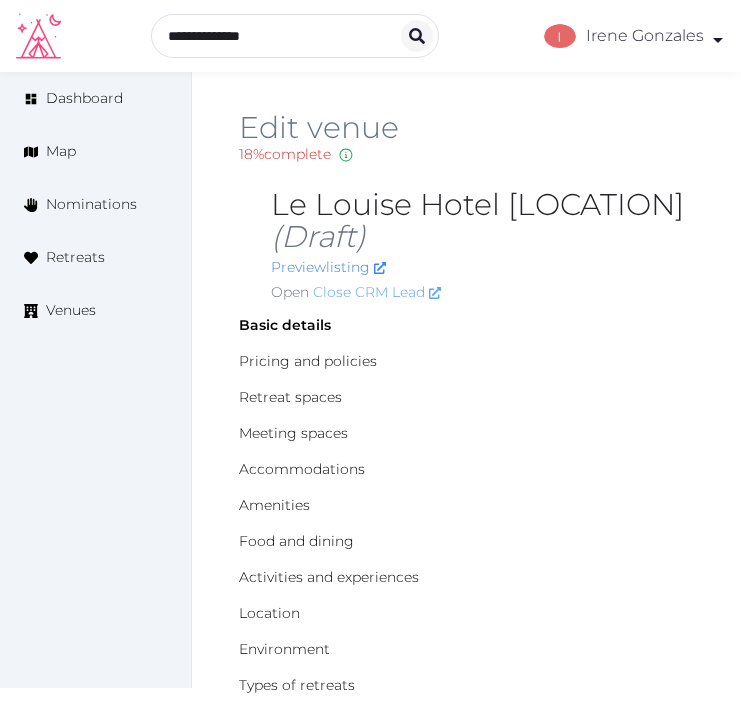click on "Close CRM Lead" at bounding box center [377, 292] 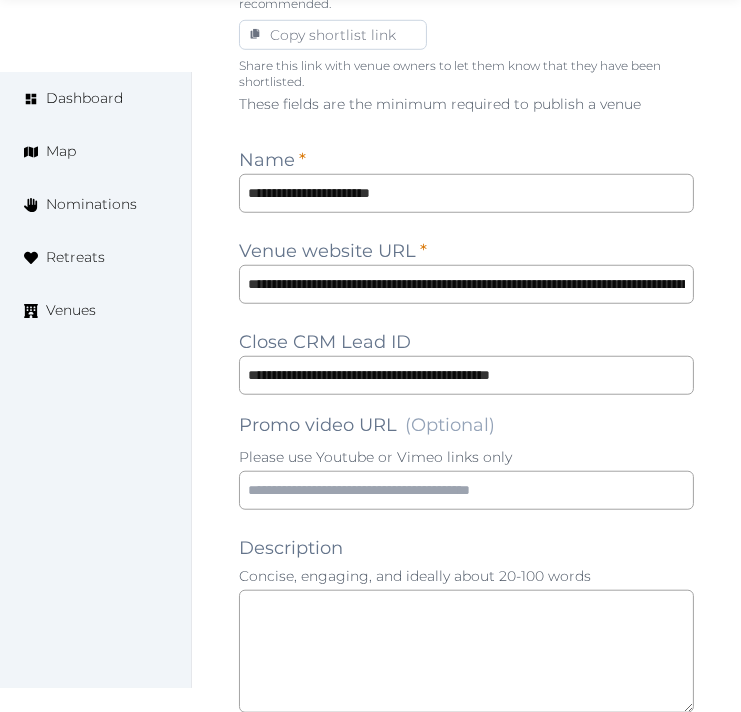 scroll, scrollTop: 1444, scrollLeft: 0, axis: vertical 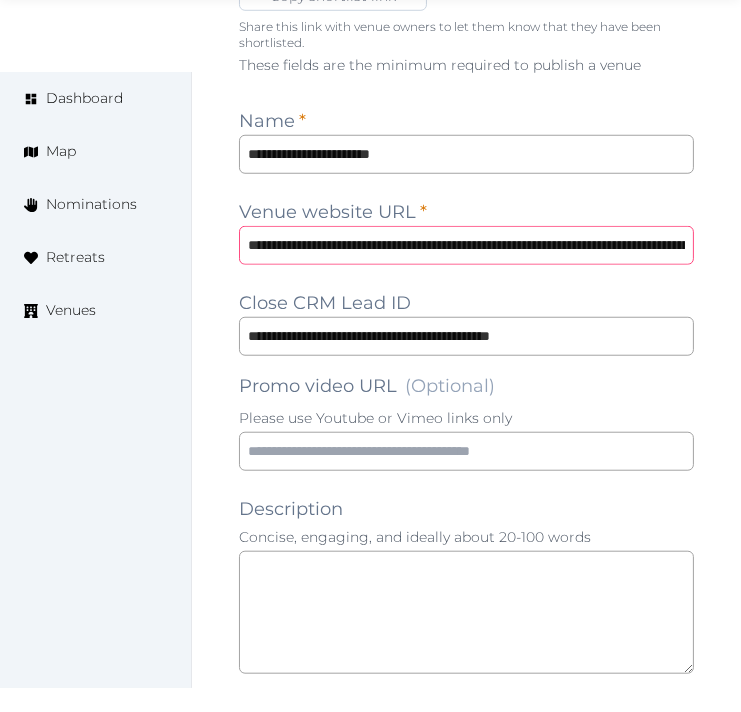 click on "**********" at bounding box center [466, 245] 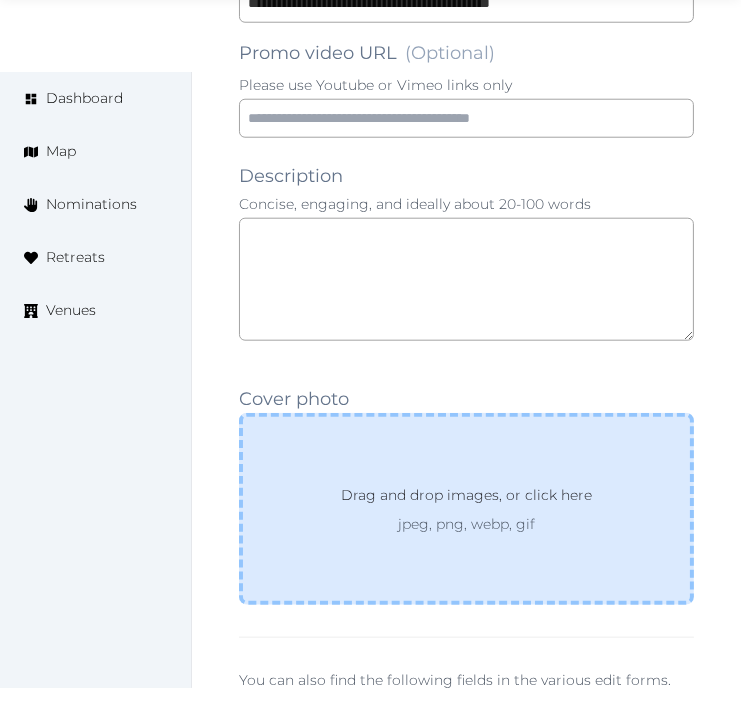 scroll, scrollTop: 1888, scrollLeft: 0, axis: vertical 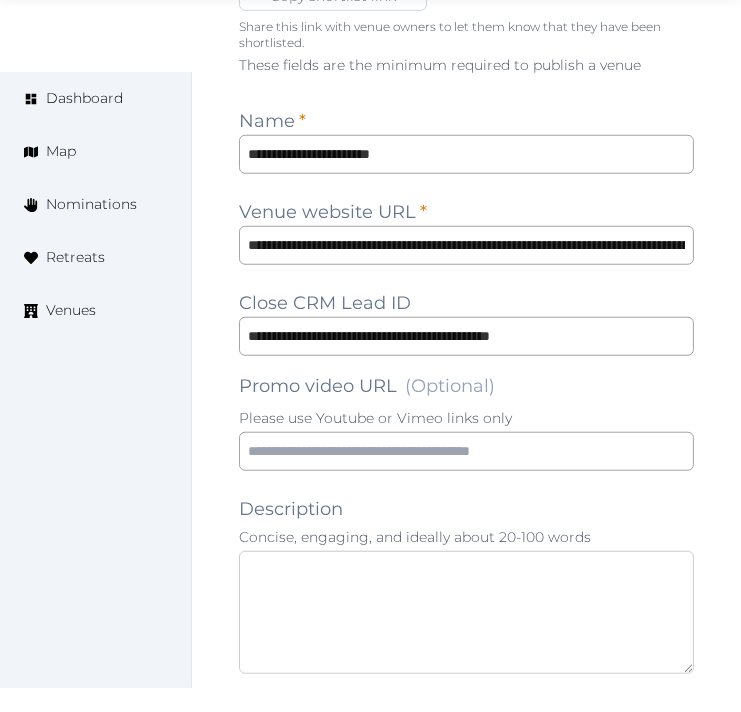 click at bounding box center (466, 612) 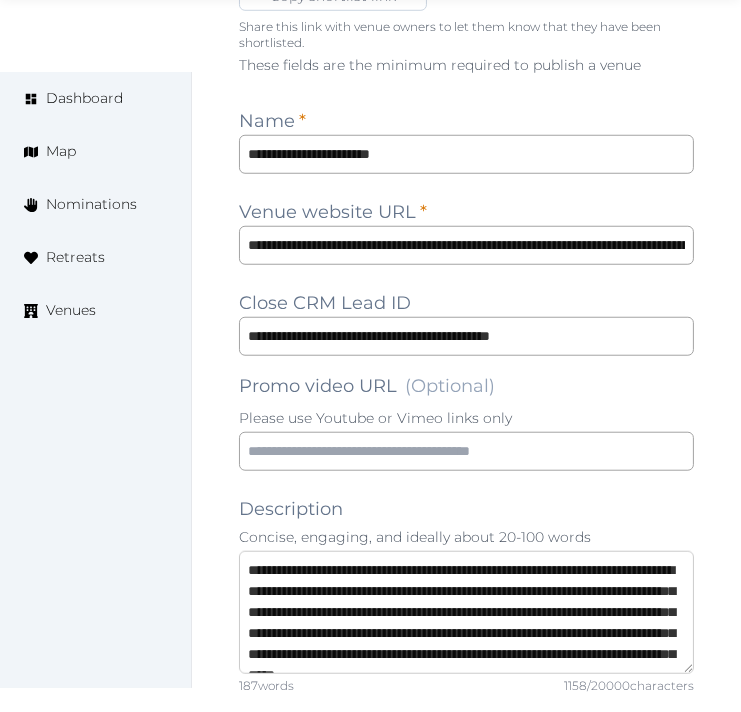scroll, scrollTop: 346, scrollLeft: 0, axis: vertical 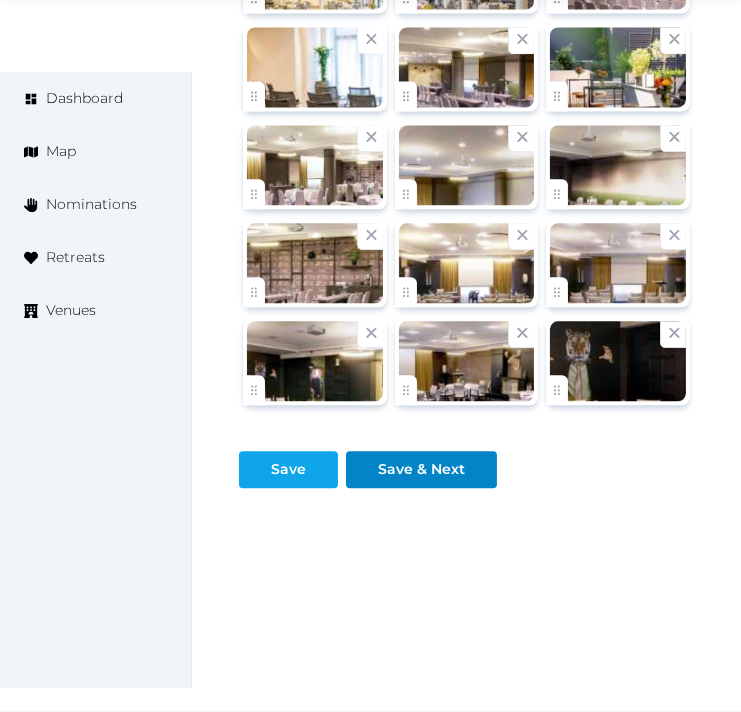 type on "**********" 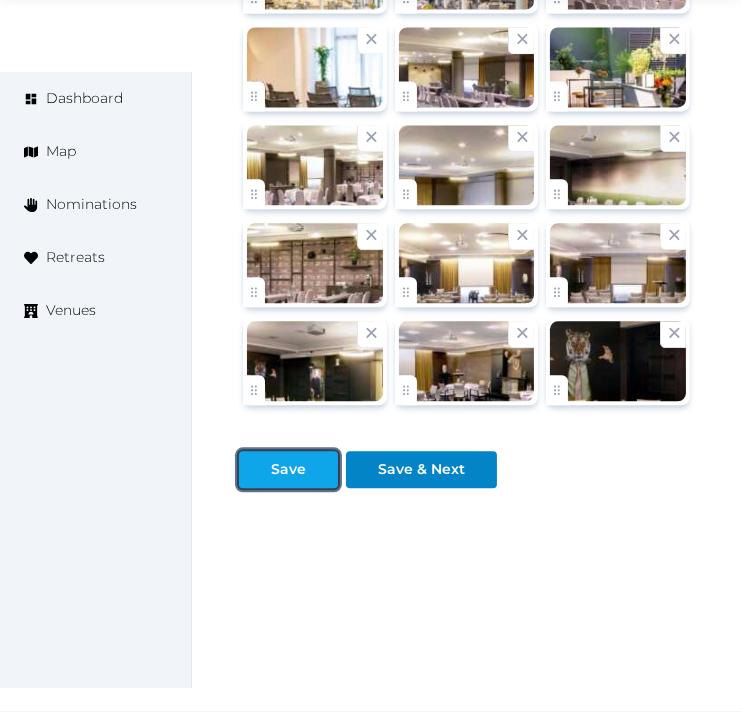 click on "Save" at bounding box center (288, 469) 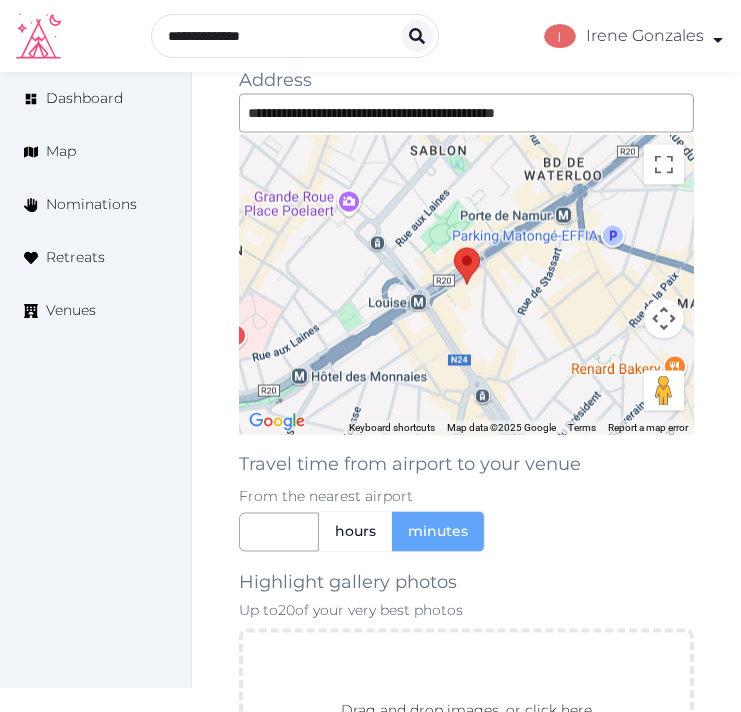 scroll, scrollTop: 2931, scrollLeft: 0, axis: vertical 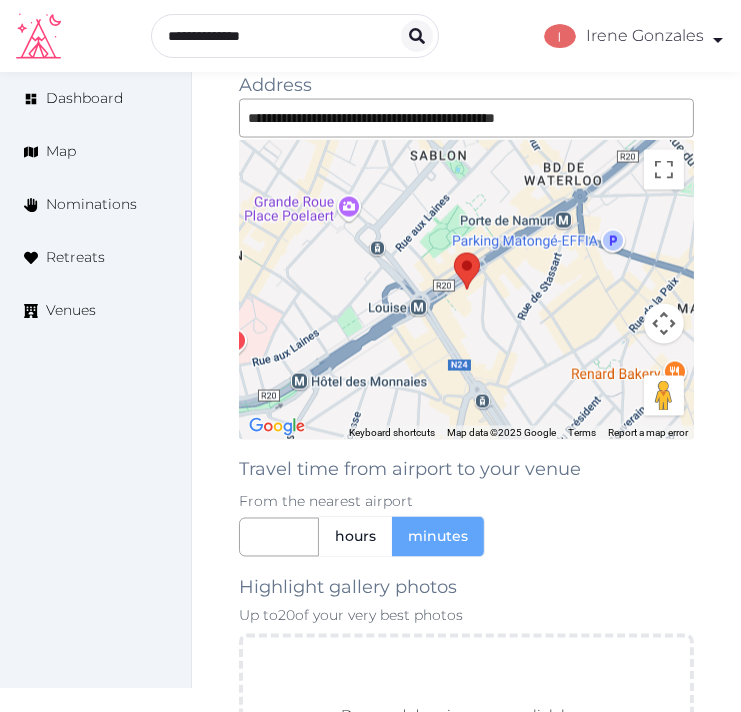 click on "From the nearest airport" at bounding box center (466, 502) 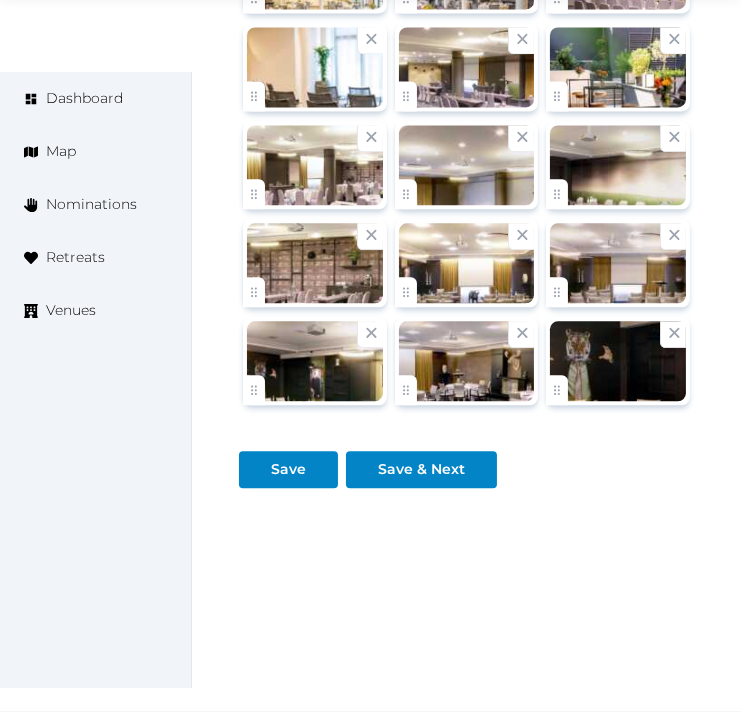 scroll, scrollTop: 4042, scrollLeft: 0, axis: vertical 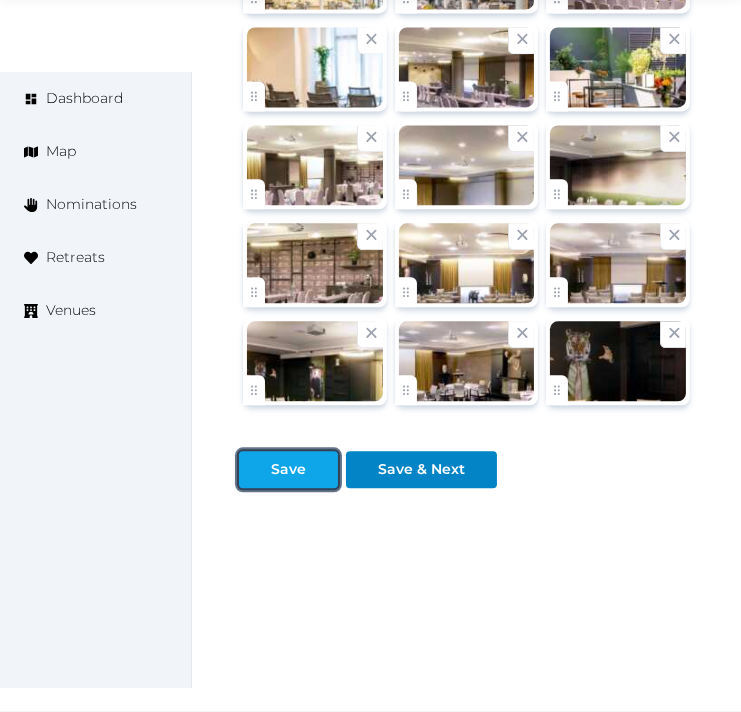 click at bounding box center (255, 469) 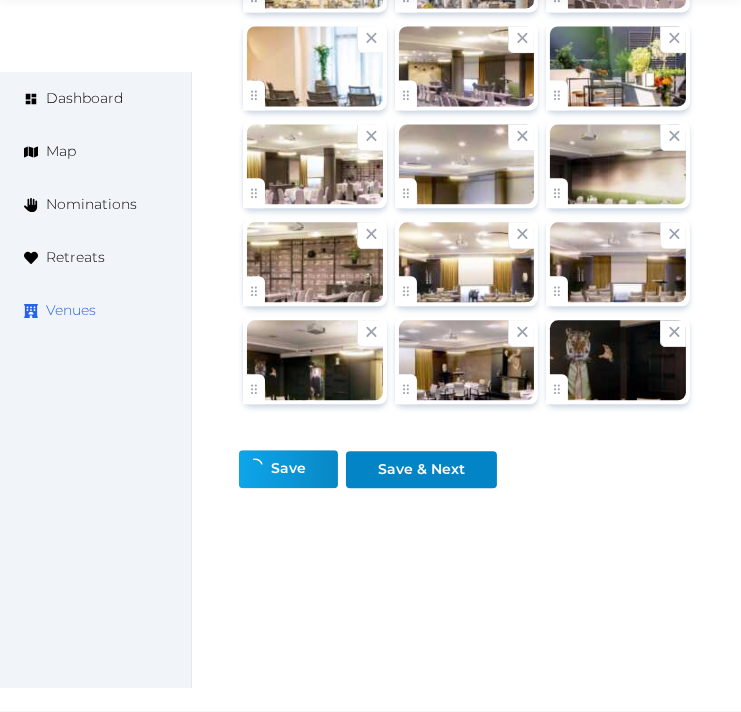 click on "Venues" at bounding box center (71, 310) 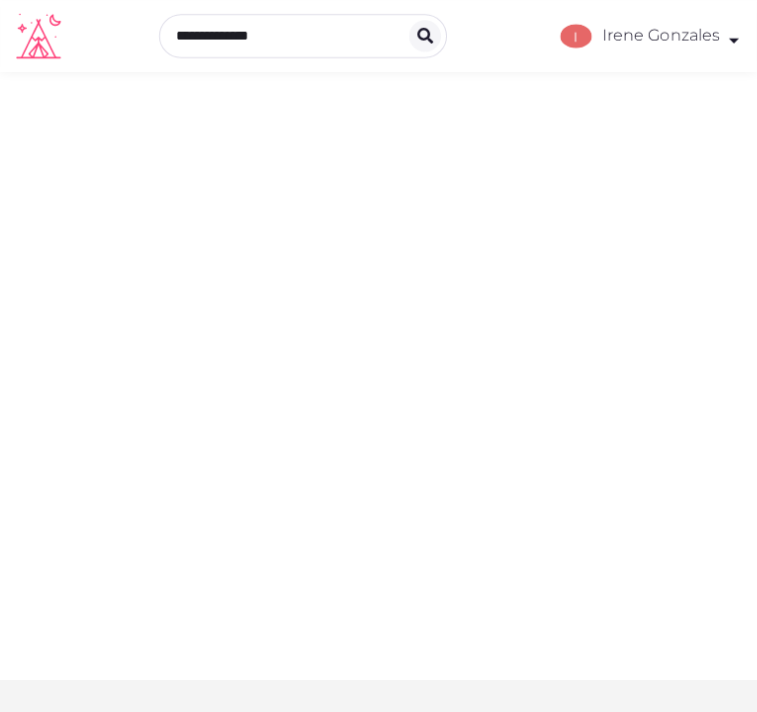 scroll, scrollTop: 0, scrollLeft: 0, axis: both 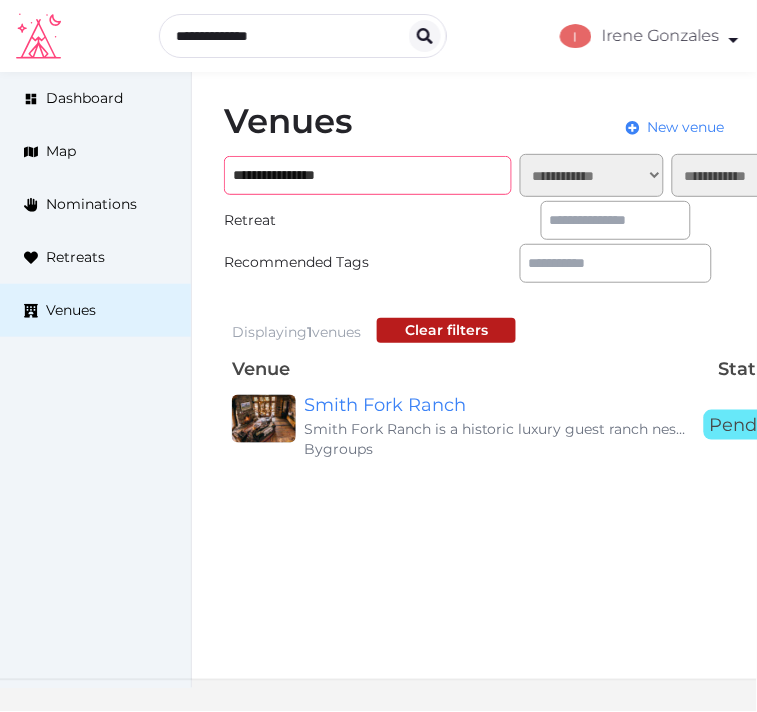 click on "**********" at bounding box center (368, 175) 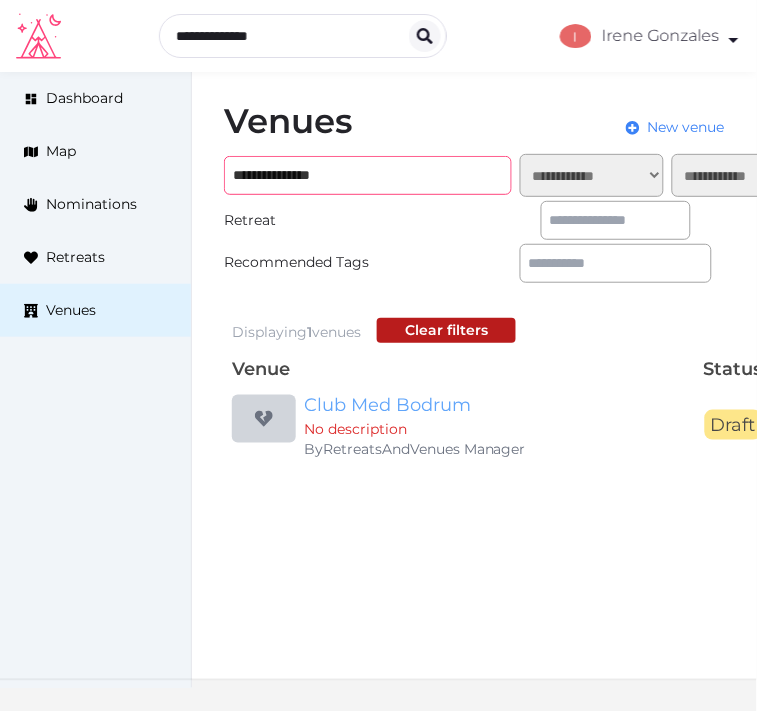 type on "**********" 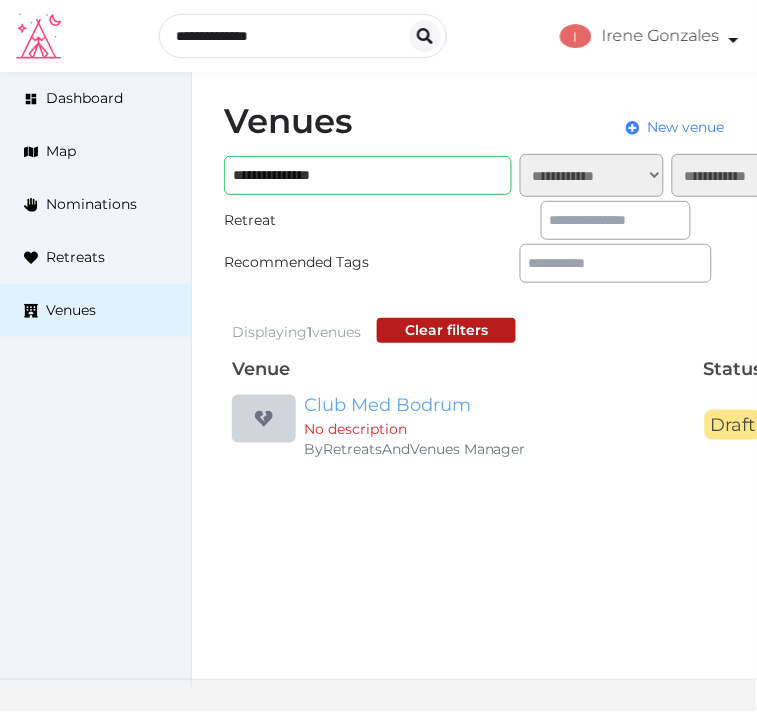 click on "Club Med Bodrum" at bounding box center (496, 405) 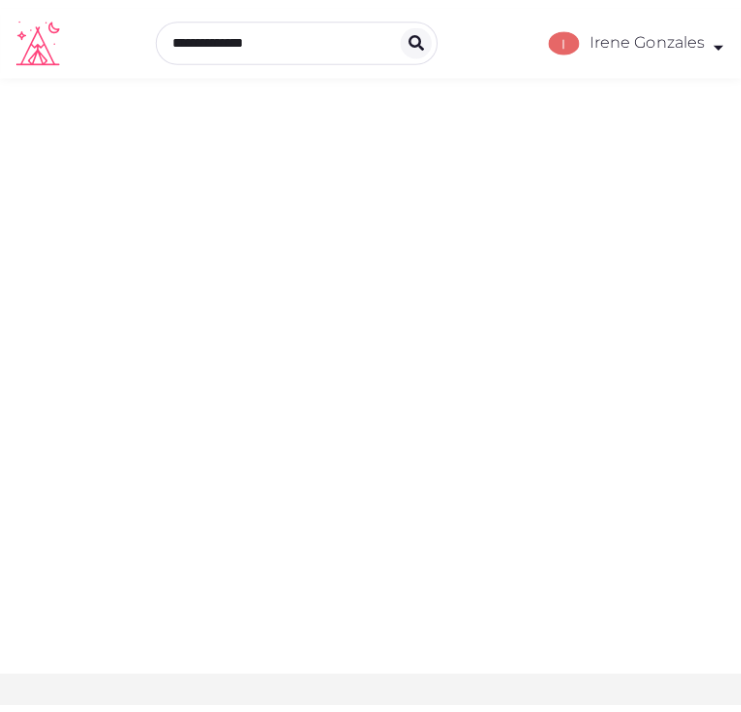 scroll, scrollTop: 0, scrollLeft: 0, axis: both 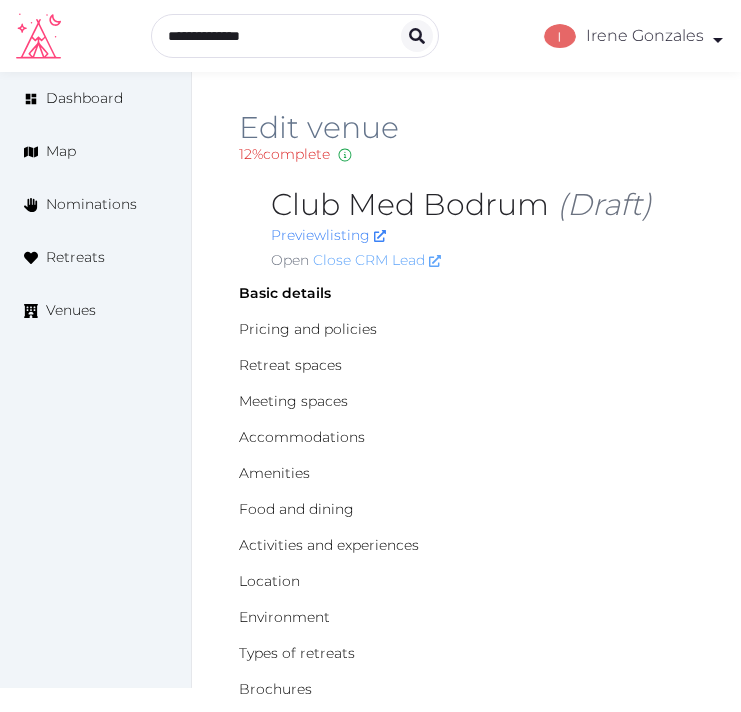 click on "Close CRM Lead" at bounding box center (377, 260) 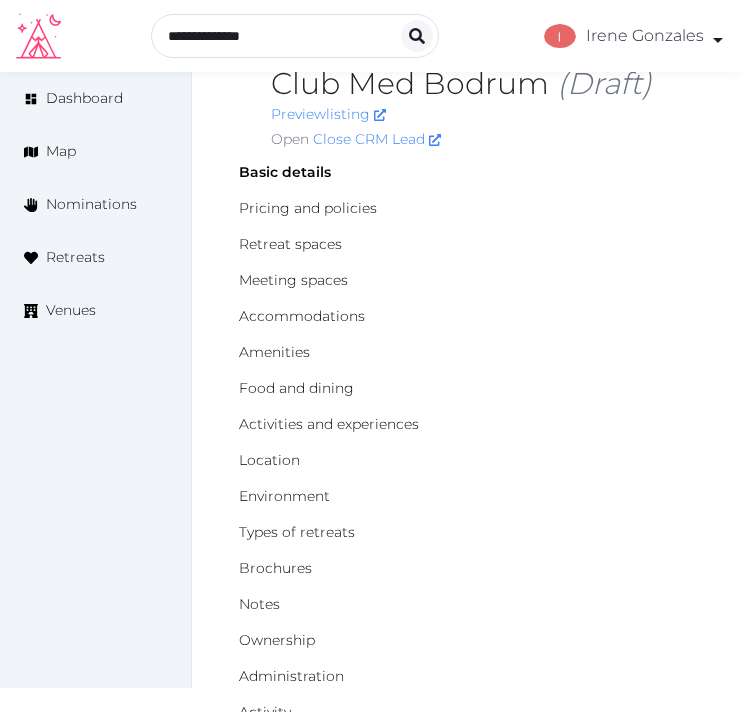 scroll, scrollTop: 222, scrollLeft: 0, axis: vertical 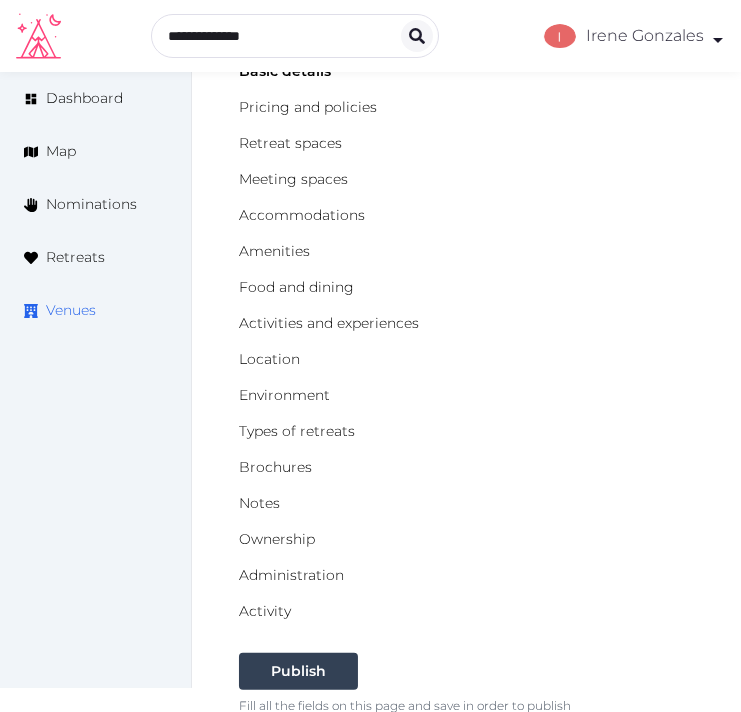 click on "Venues" at bounding box center [95, 310] 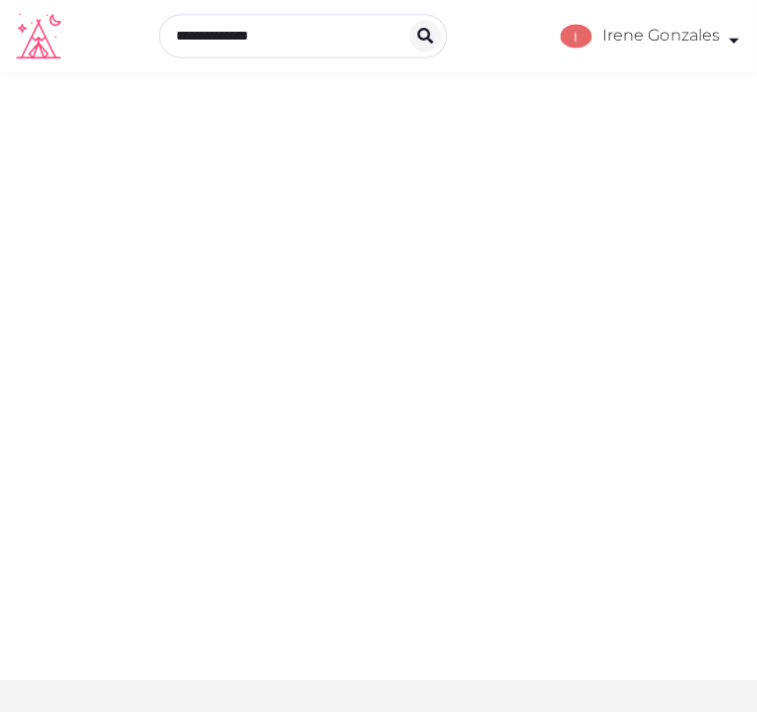 scroll, scrollTop: 0, scrollLeft: 0, axis: both 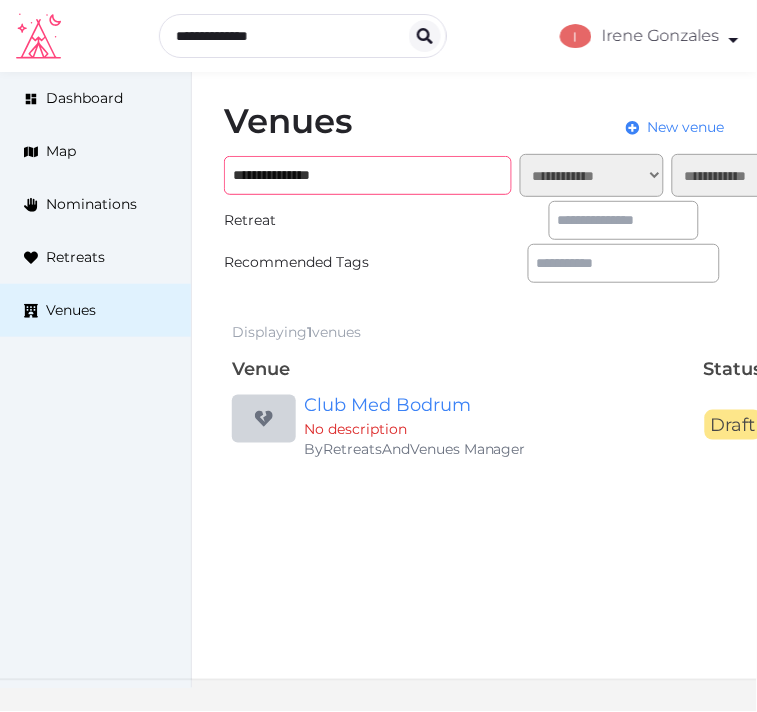 click on "**********" at bounding box center (368, 175) 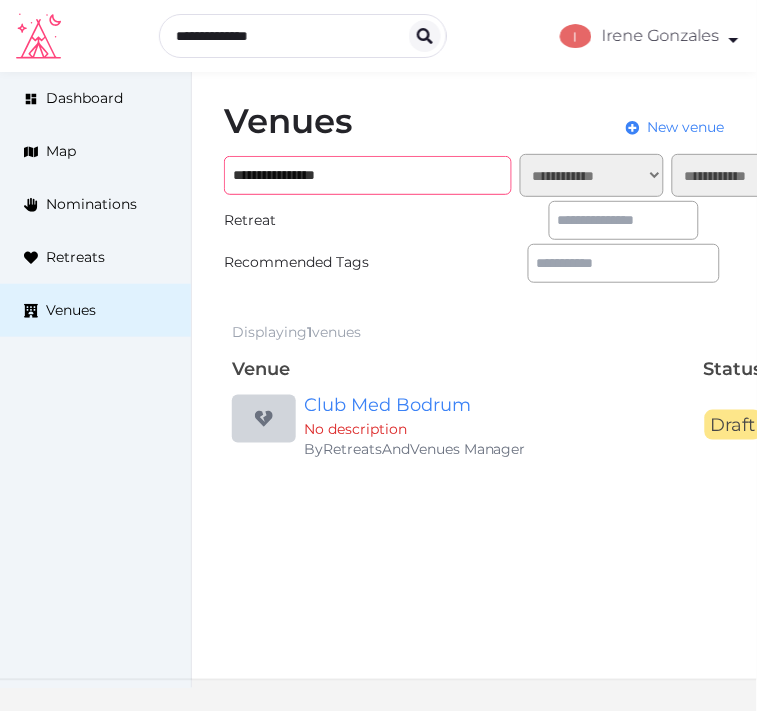 paste on "**" 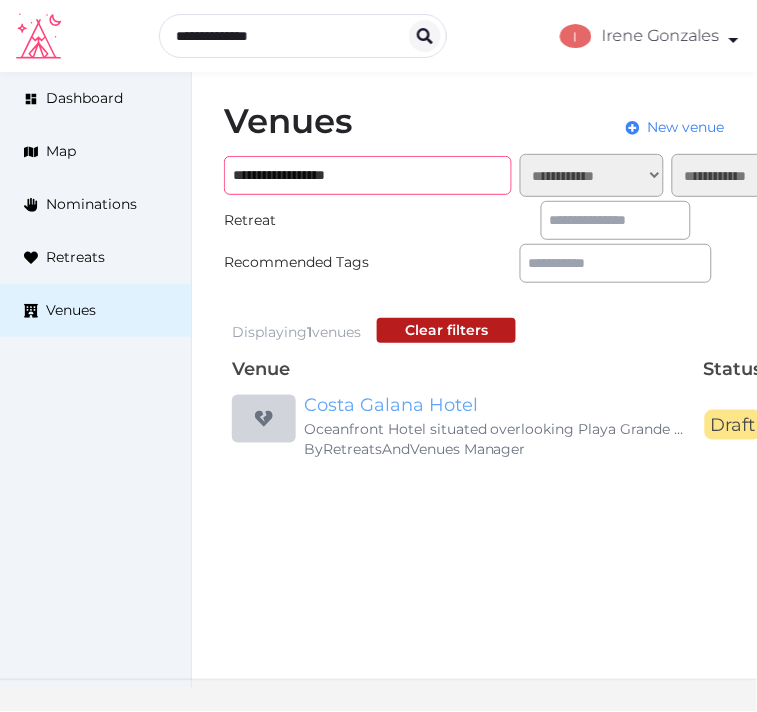 type on "**********" 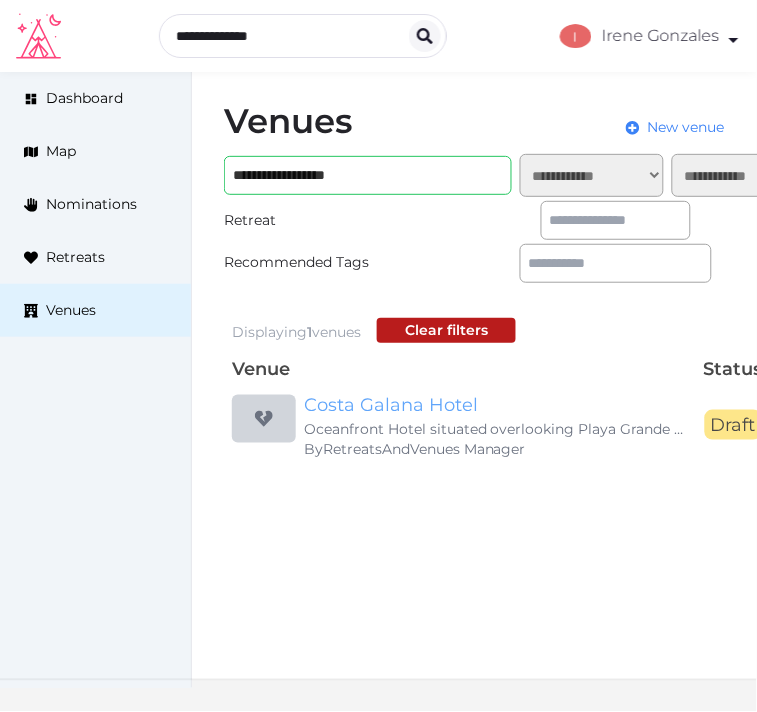 click on "Costa Galana Hotel" at bounding box center (496, 405) 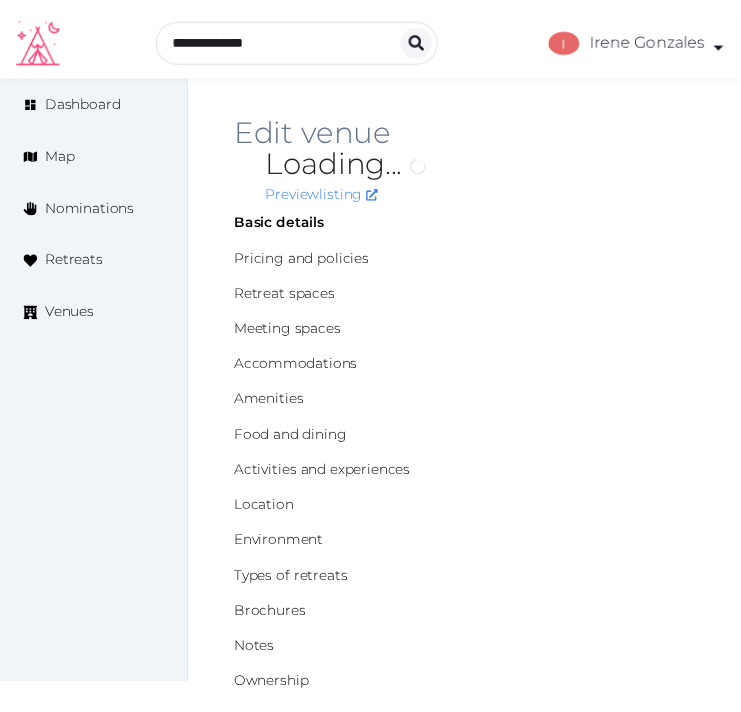 scroll, scrollTop: 0, scrollLeft: 0, axis: both 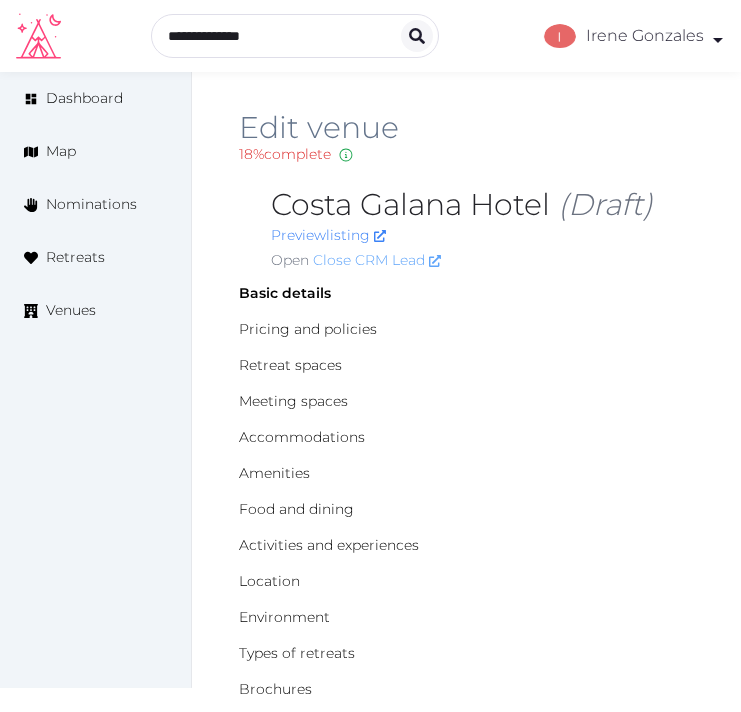 click on "Close CRM Lead" at bounding box center [377, 260] 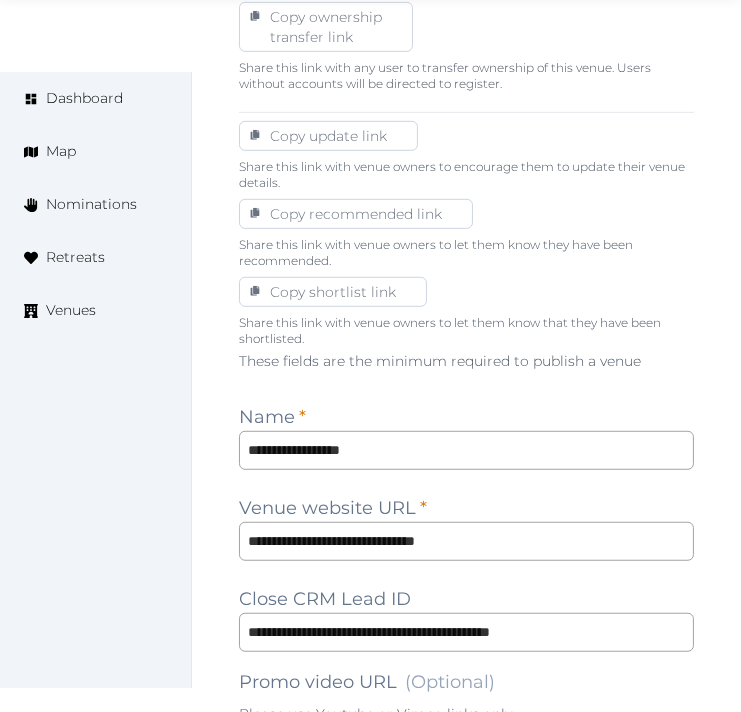 scroll, scrollTop: 1333, scrollLeft: 0, axis: vertical 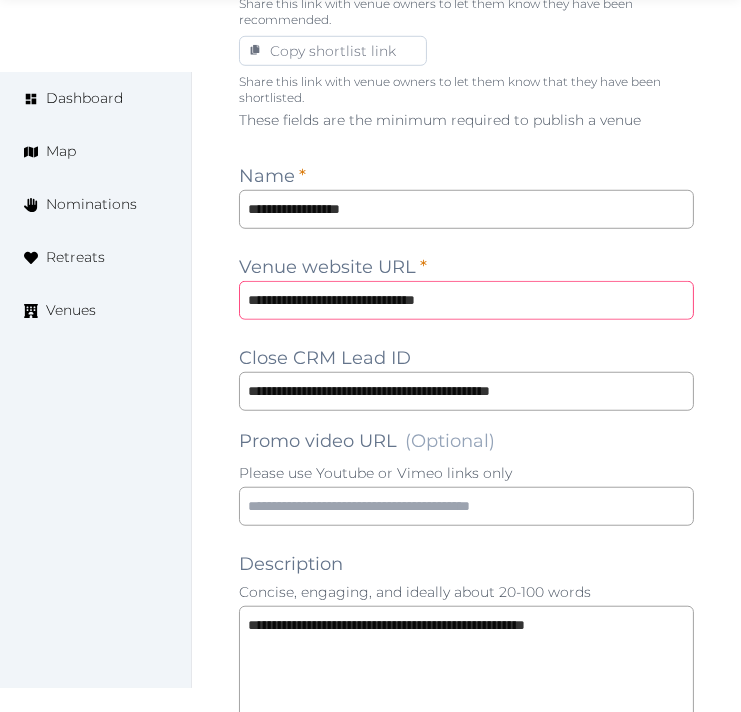 click on "**********" at bounding box center [466, 300] 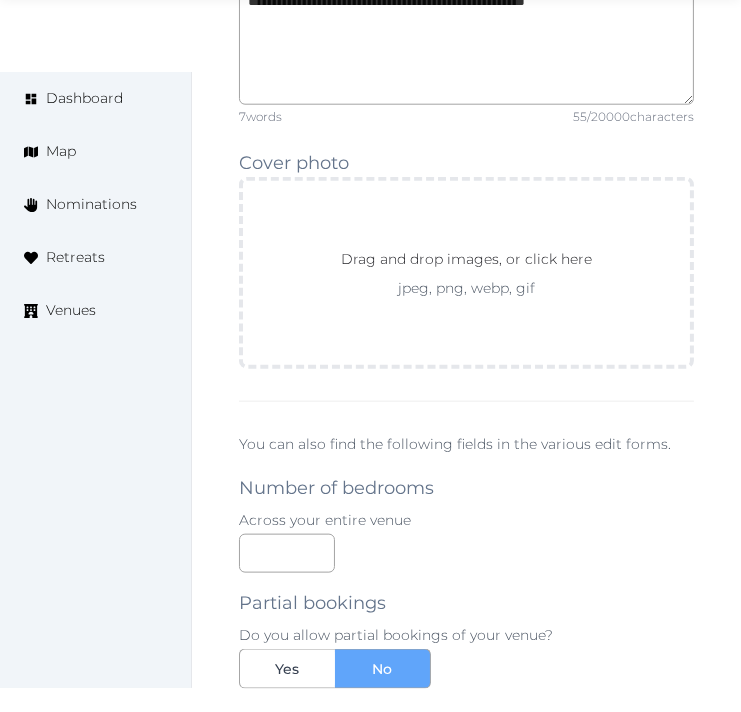 scroll, scrollTop: 2000, scrollLeft: 0, axis: vertical 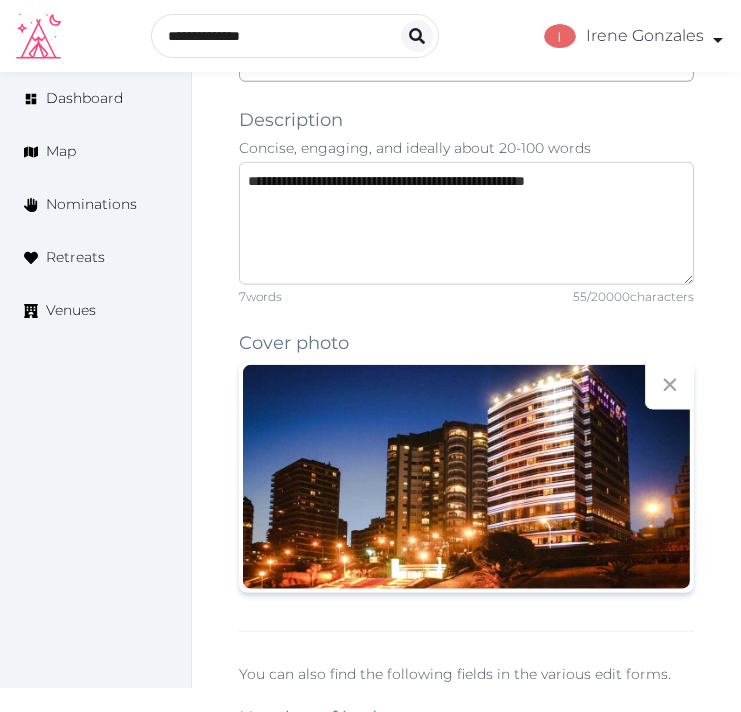 click on "**********" at bounding box center [466, 223] 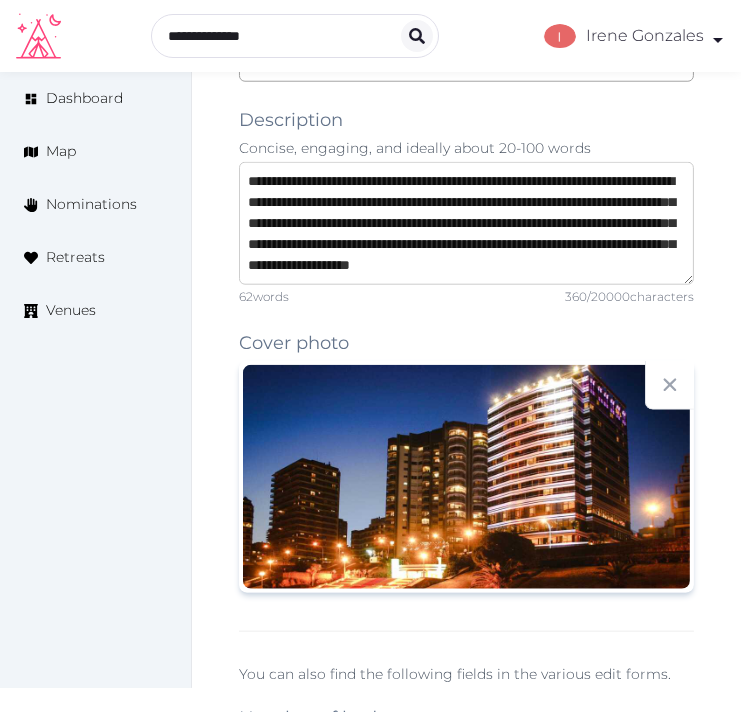 scroll, scrollTop: 42, scrollLeft: 0, axis: vertical 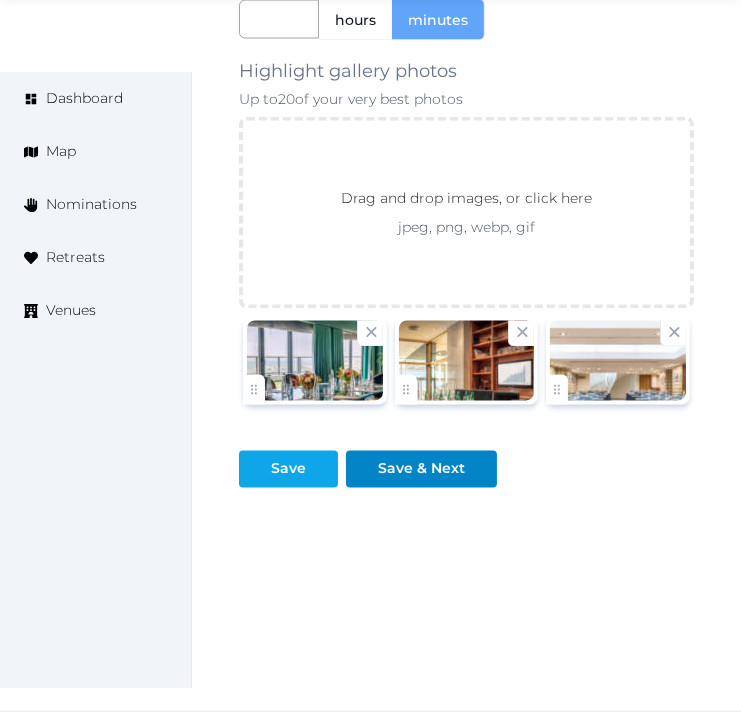 type on "**********" 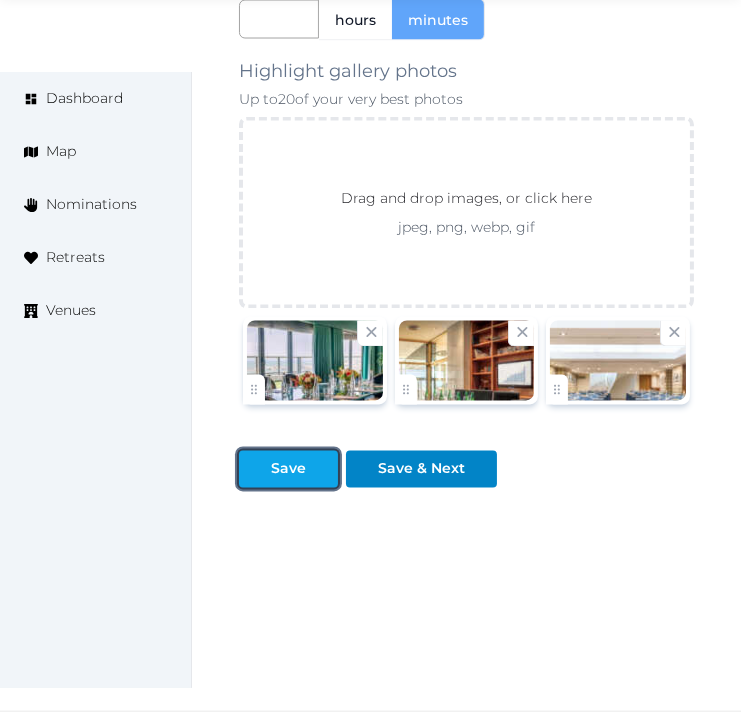 click at bounding box center [255, 469] 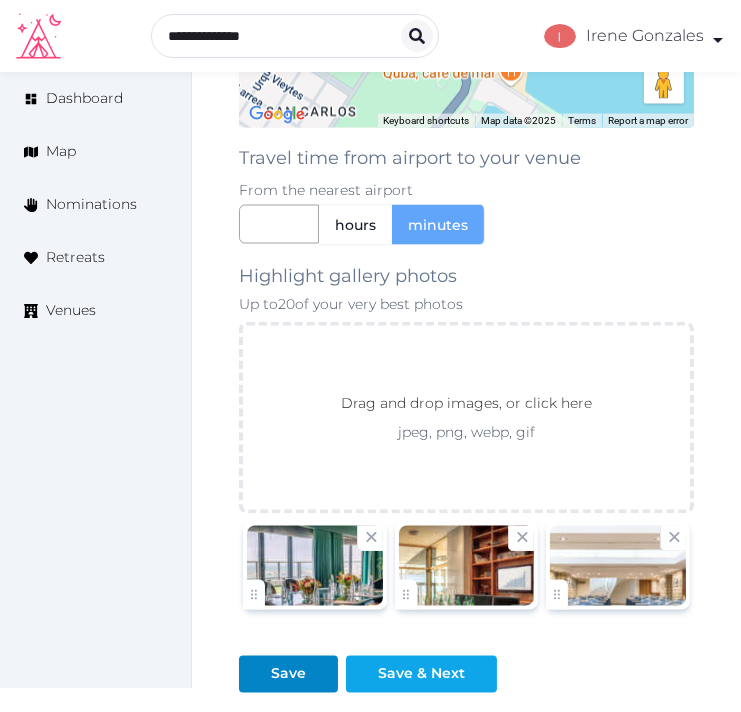 scroll, scrollTop: 3167, scrollLeft: 0, axis: vertical 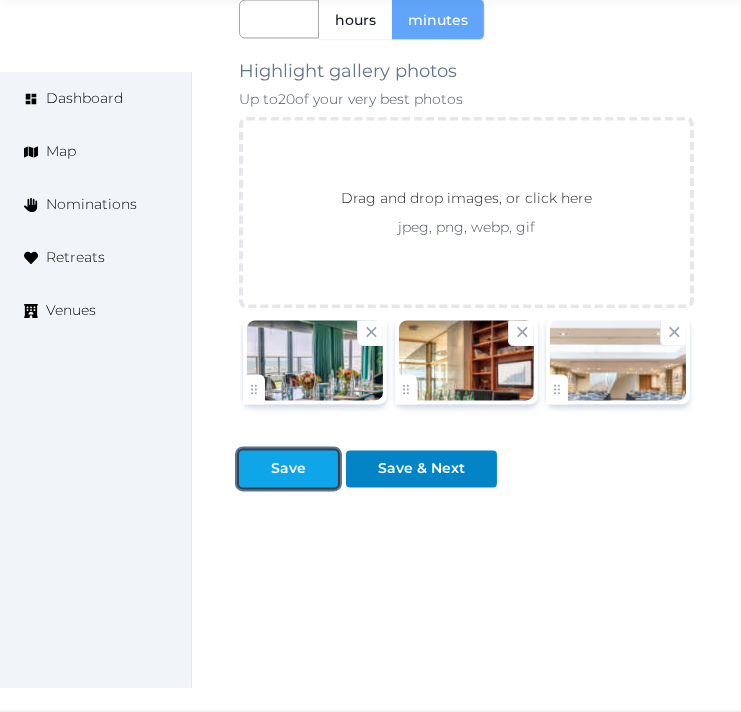 click on "Save" at bounding box center (288, 469) 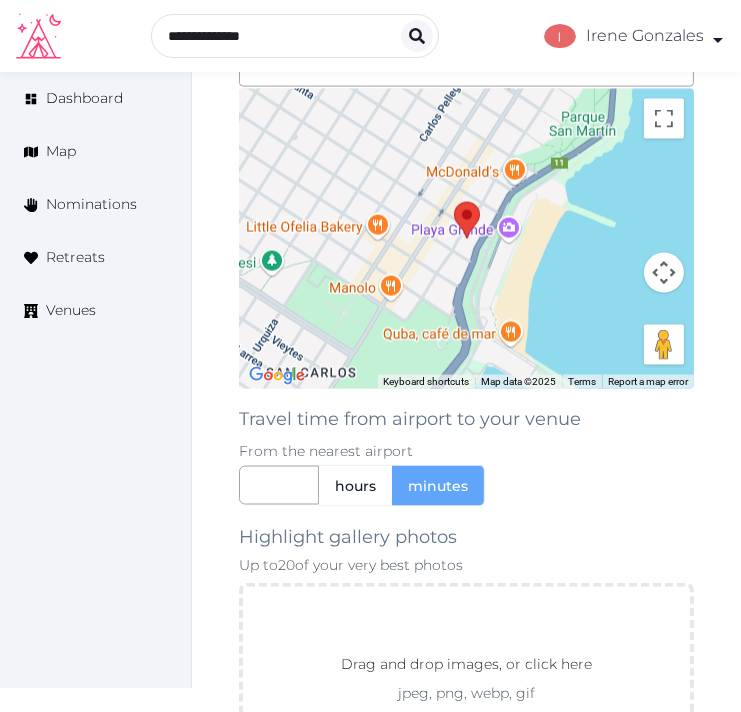 scroll, scrollTop: 2501, scrollLeft: 0, axis: vertical 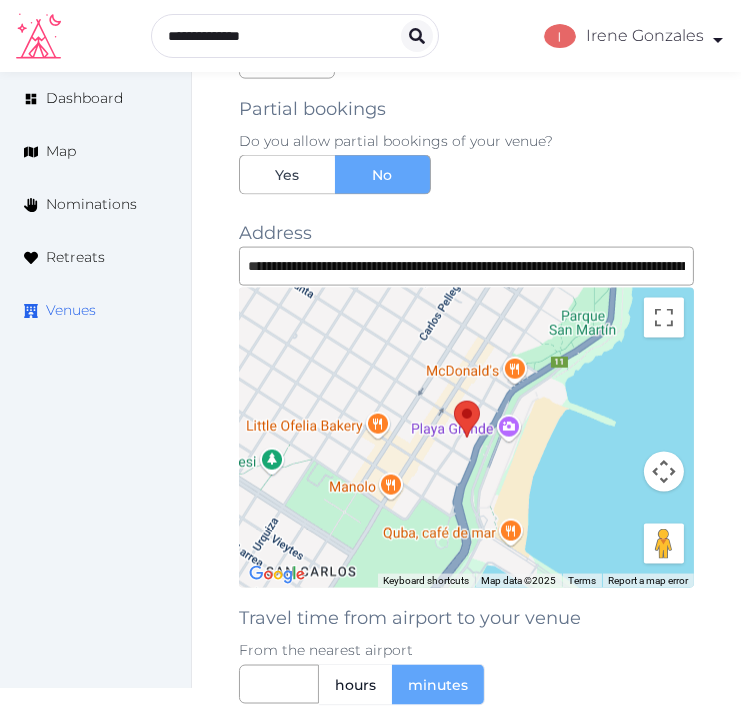 click on "Venues" at bounding box center [71, 310] 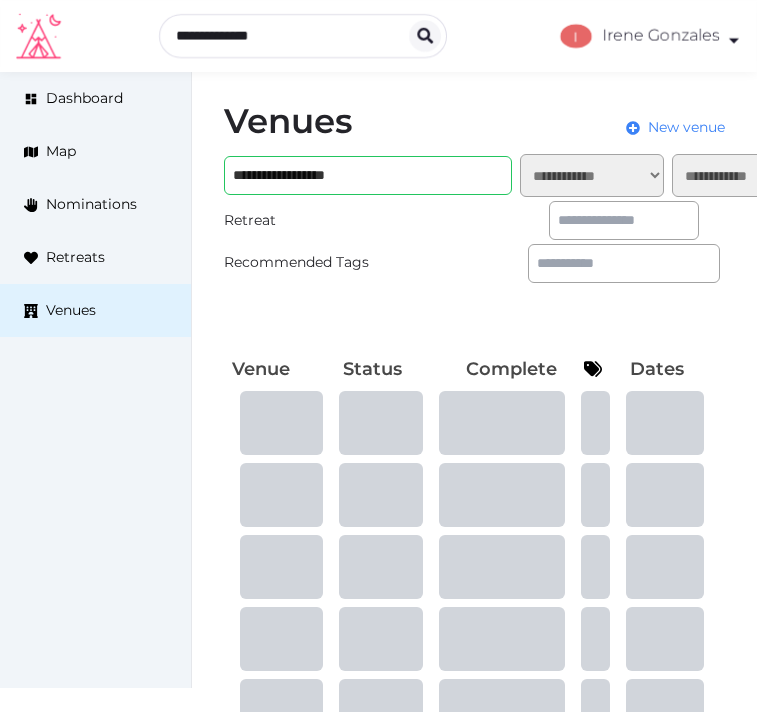 scroll, scrollTop: 0, scrollLeft: 0, axis: both 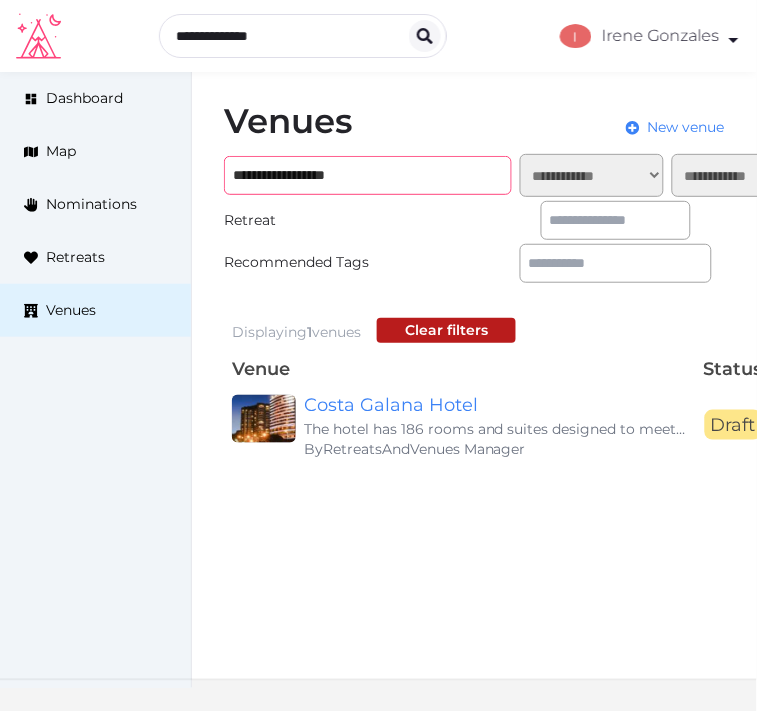 click on "**********" at bounding box center [368, 175] 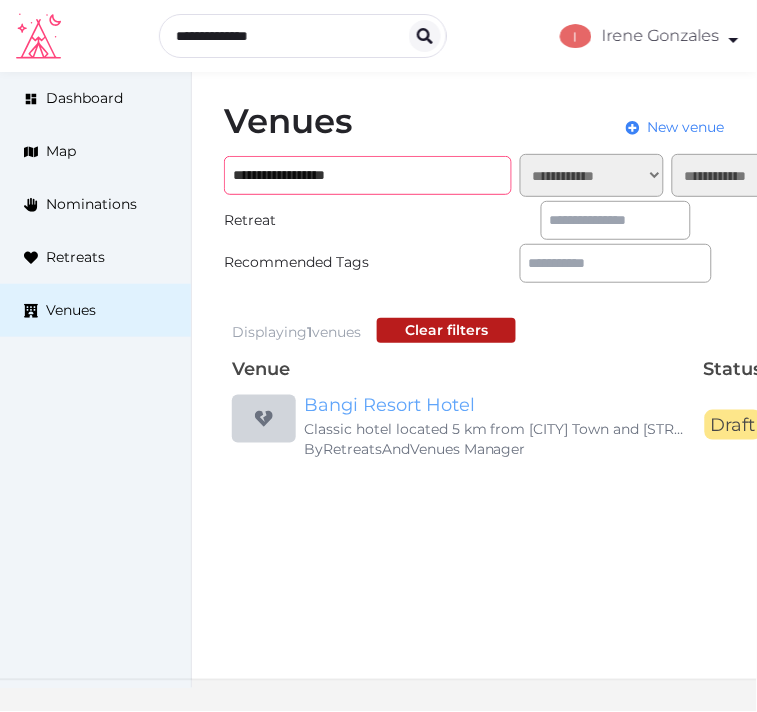 type on "**********" 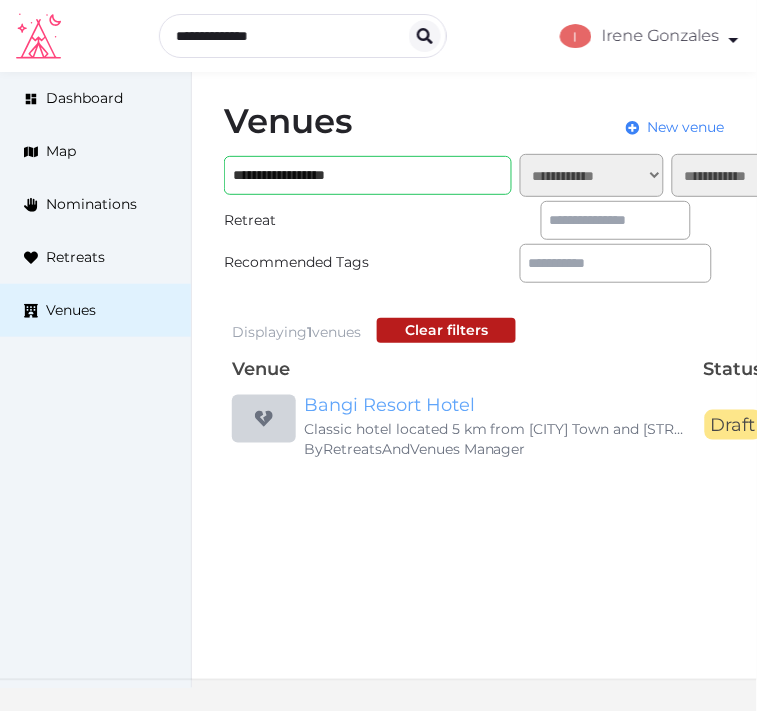 click on "Bangi Resort Hotel" at bounding box center [496, 405] 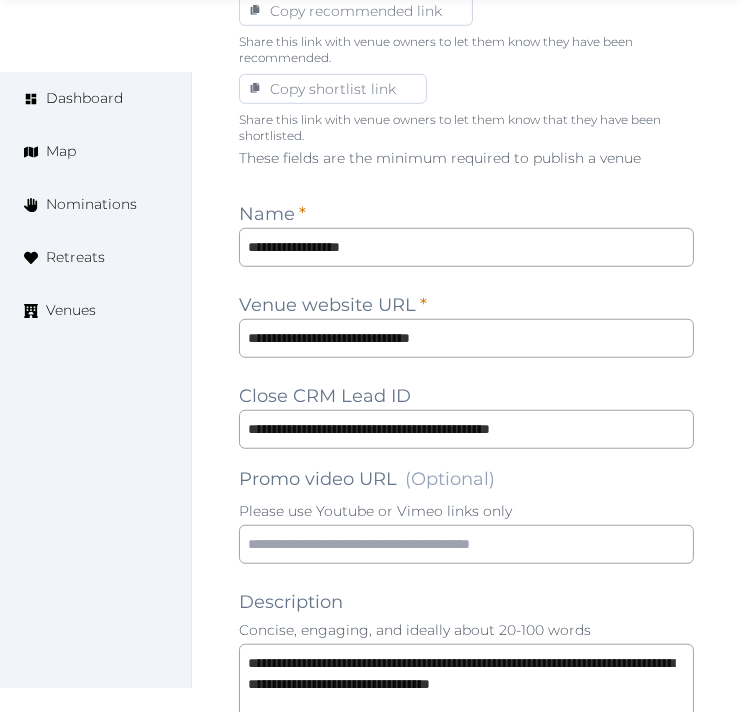 scroll, scrollTop: 1333, scrollLeft: 0, axis: vertical 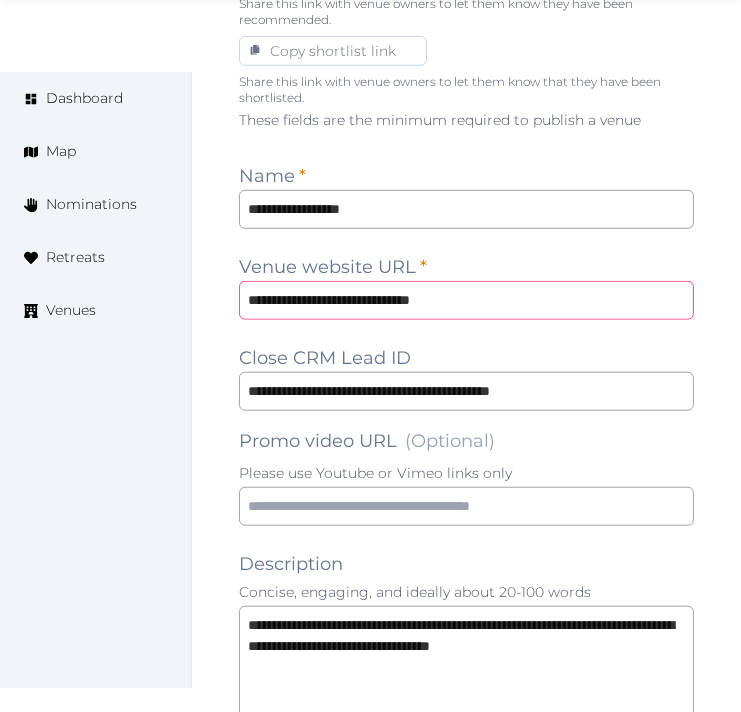 click on "**********" at bounding box center (466, 300) 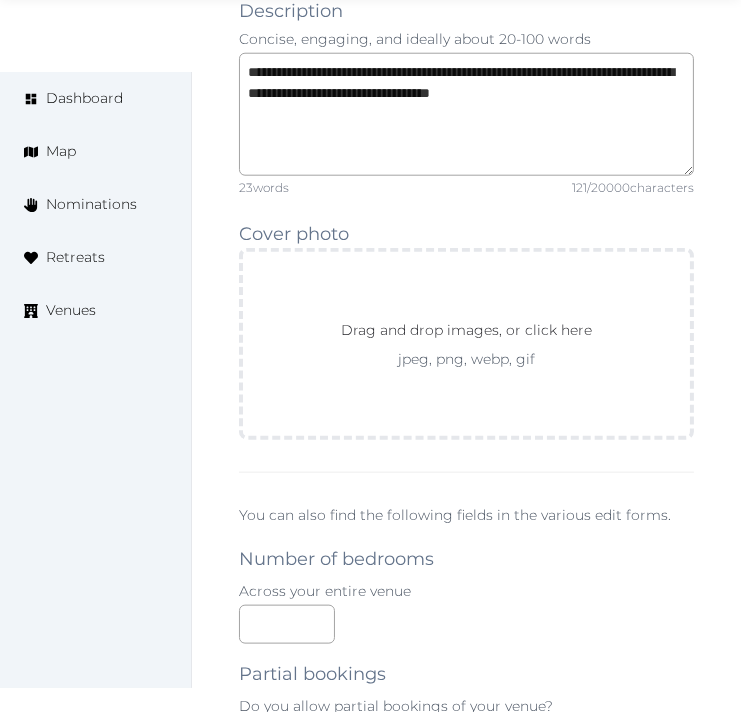 scroll, scrollTop: 1888, scrollLeft: 0, axis: vertical 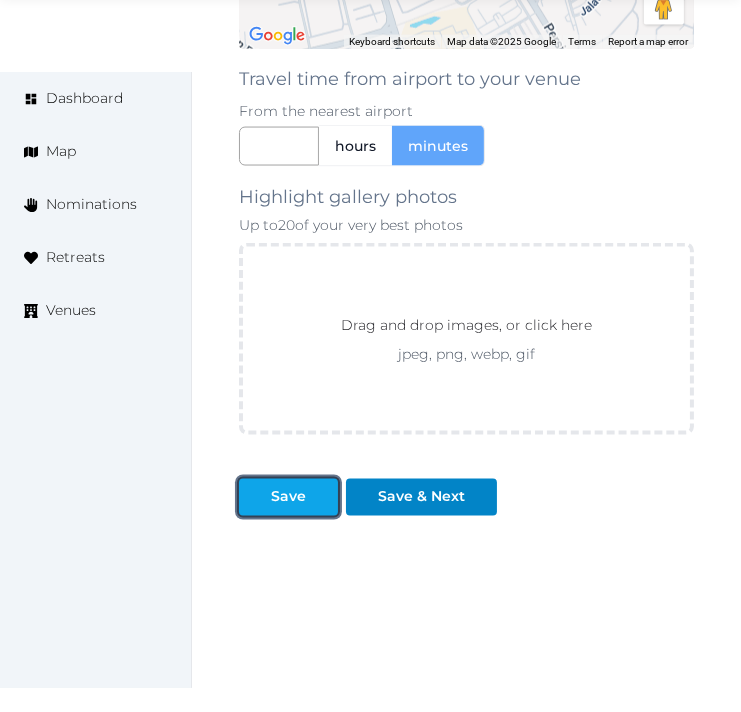 click on "Save" at bounding box center (288, 497) 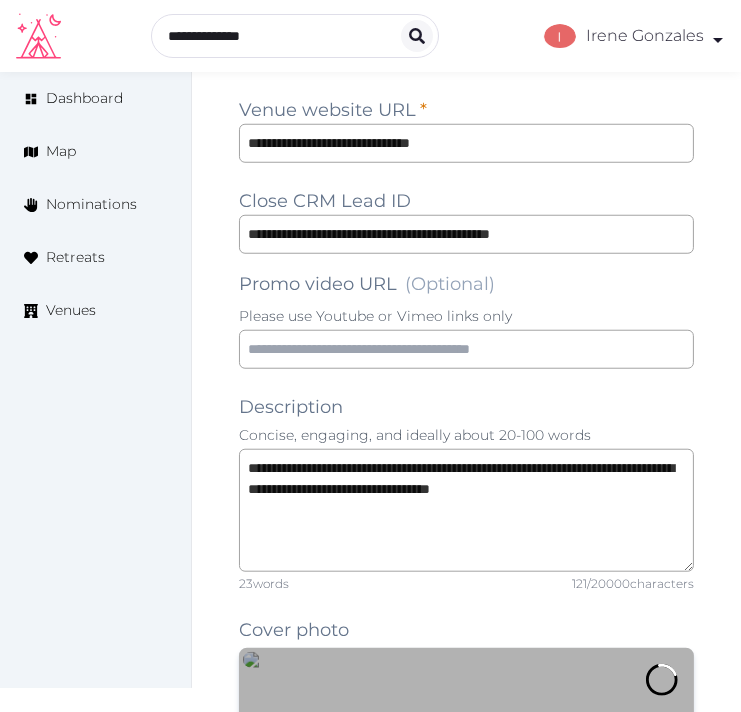 scroll, scrollTop: 1222, scrollLeft: 0, axis: vertical 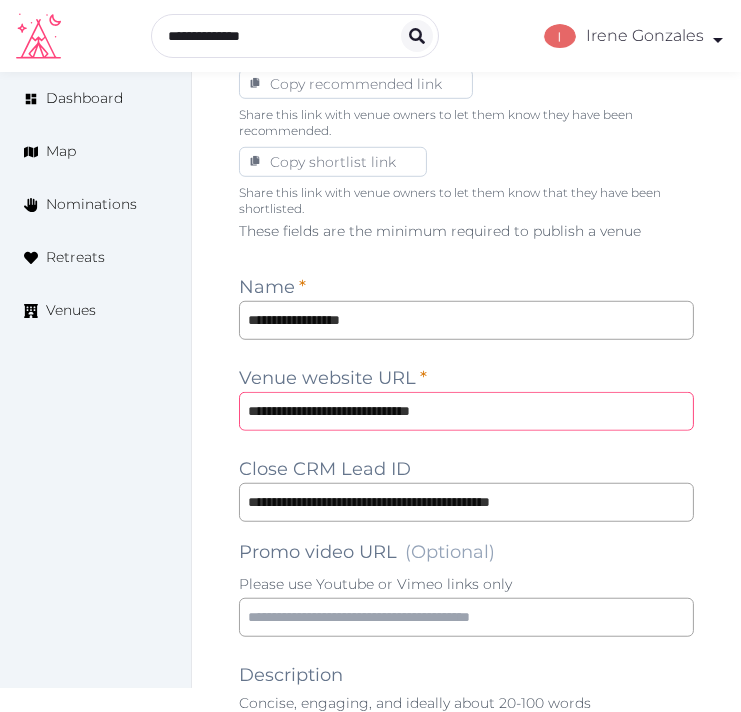 click on "**********" at bounding box center [466, 411] 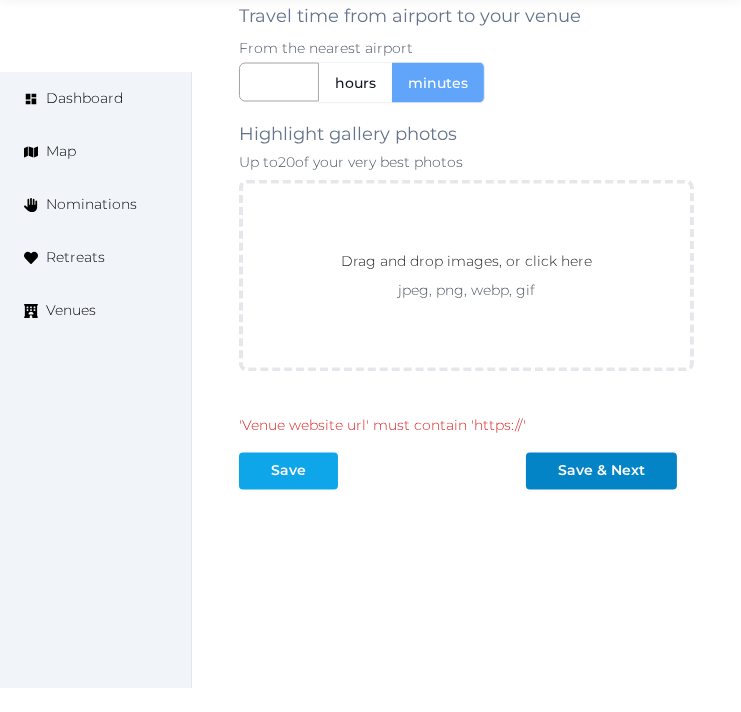 type on "**********" 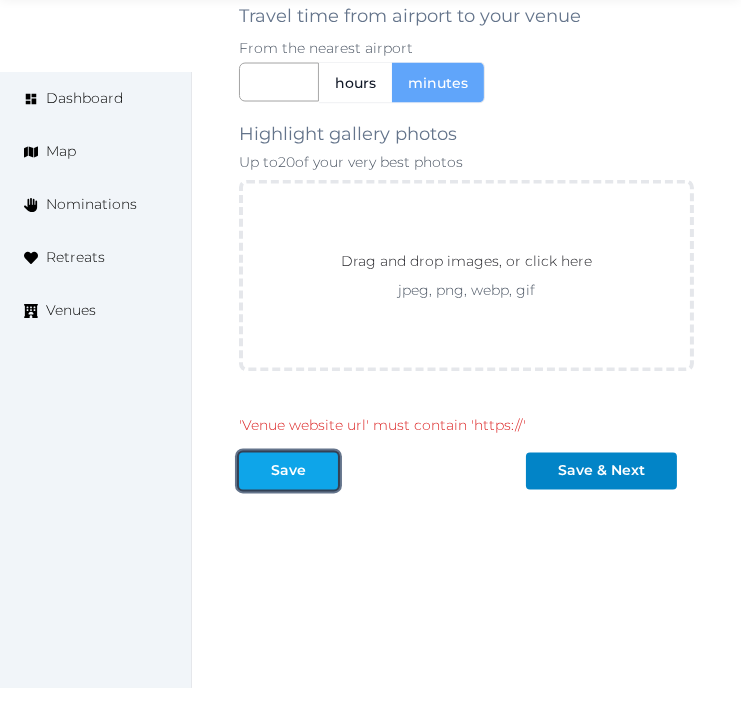 click on "Save" at bounding box center (288, 471) 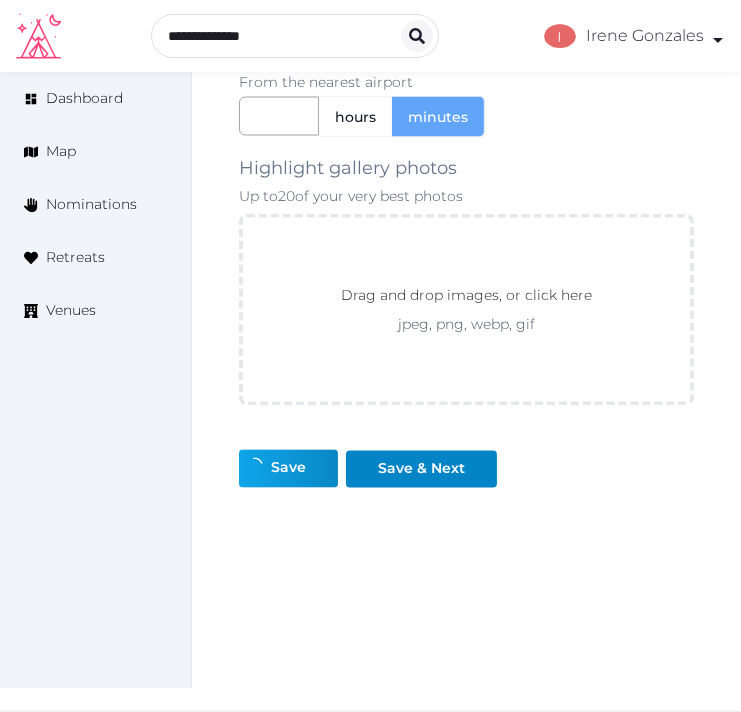 scroll, scrollTop: 3077, scrollLeft: 0, axis: vertical 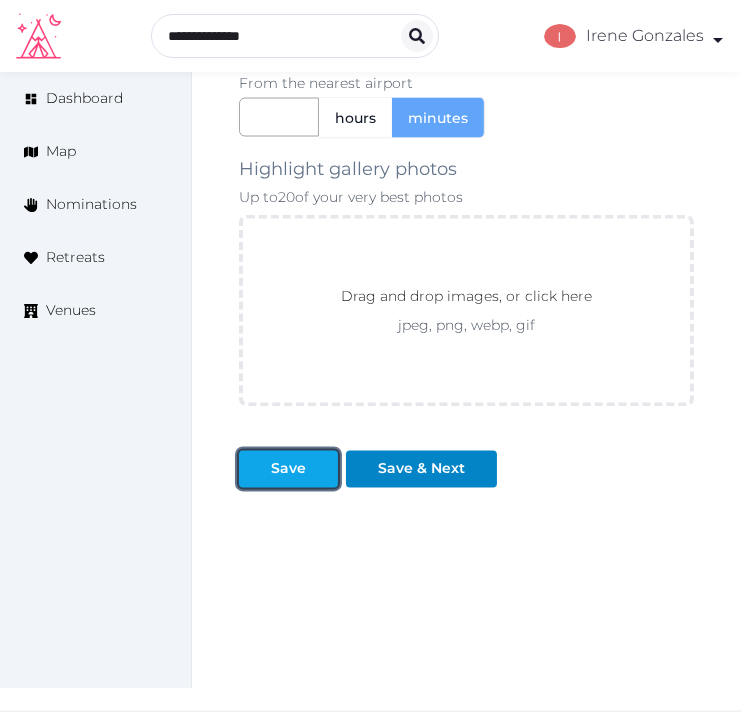 click on "Save" at bounding box center (288, 469) 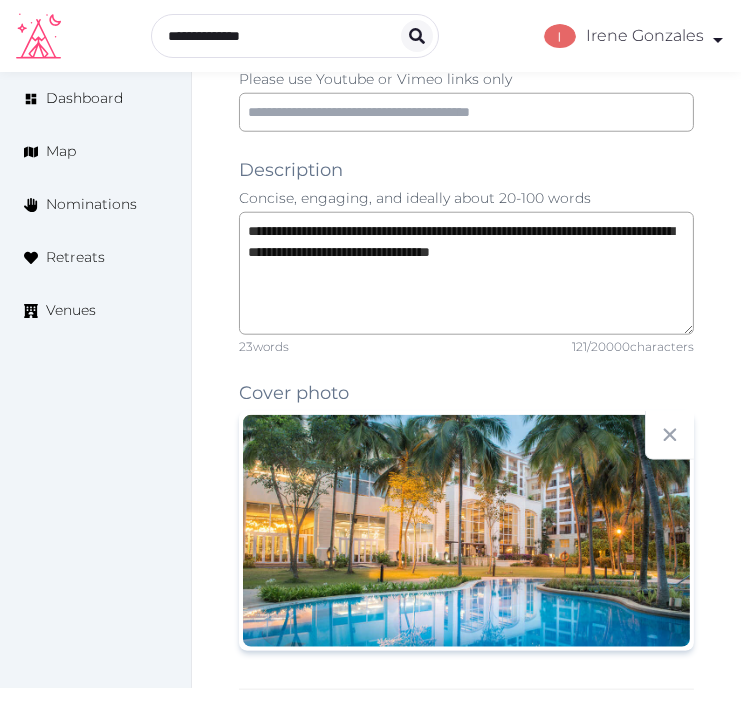 scroll, scrollTop: 1522, scrollLeft: 0, axis: vertical 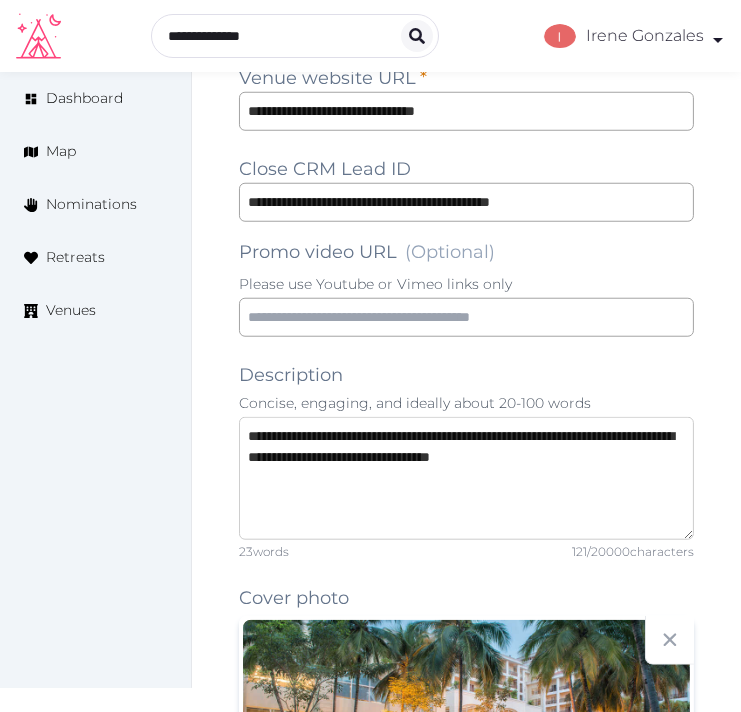 click on "**********" at bounding box center (466, 478) 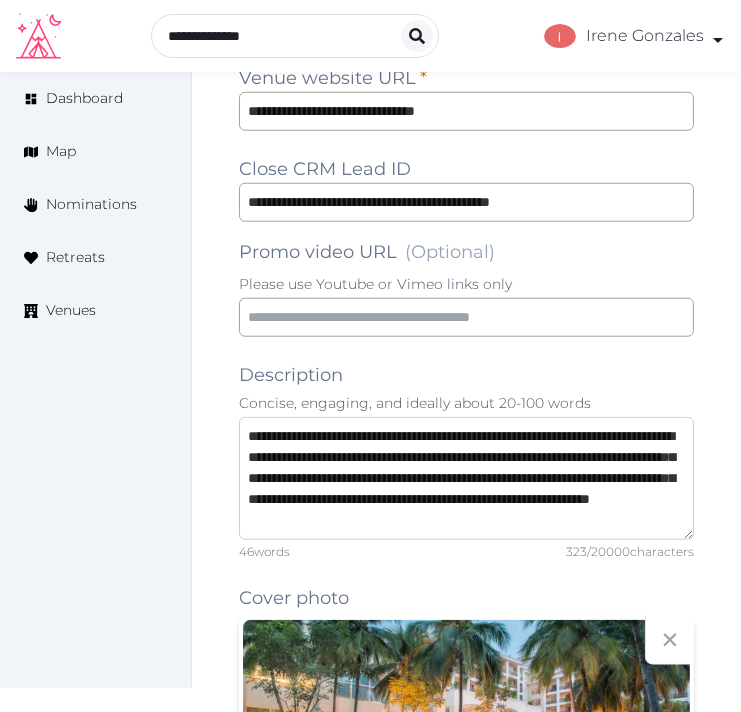 scroll, scrollTop: 63, scrollLeft: 0, axis: vertical 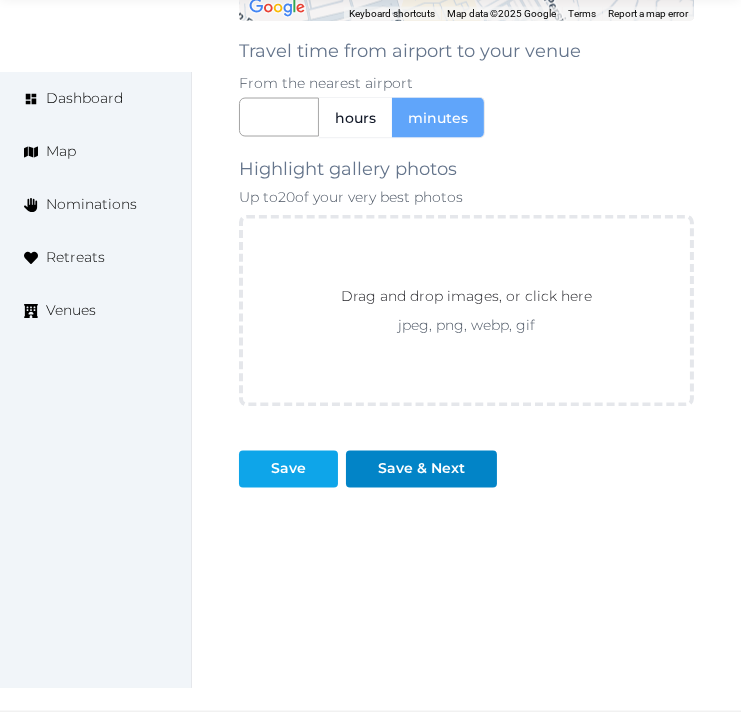 type on "**********" 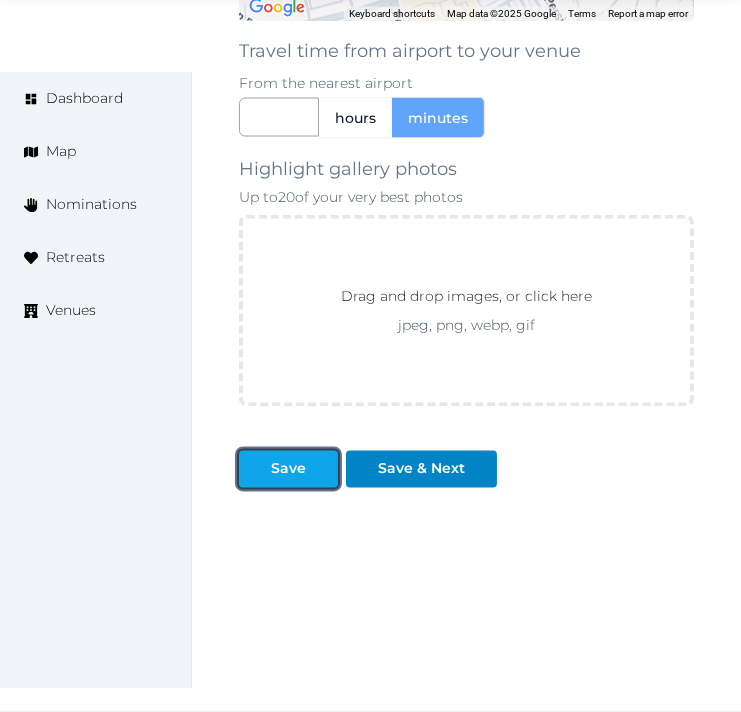 click on "Save" at bounding box center [288, 469] 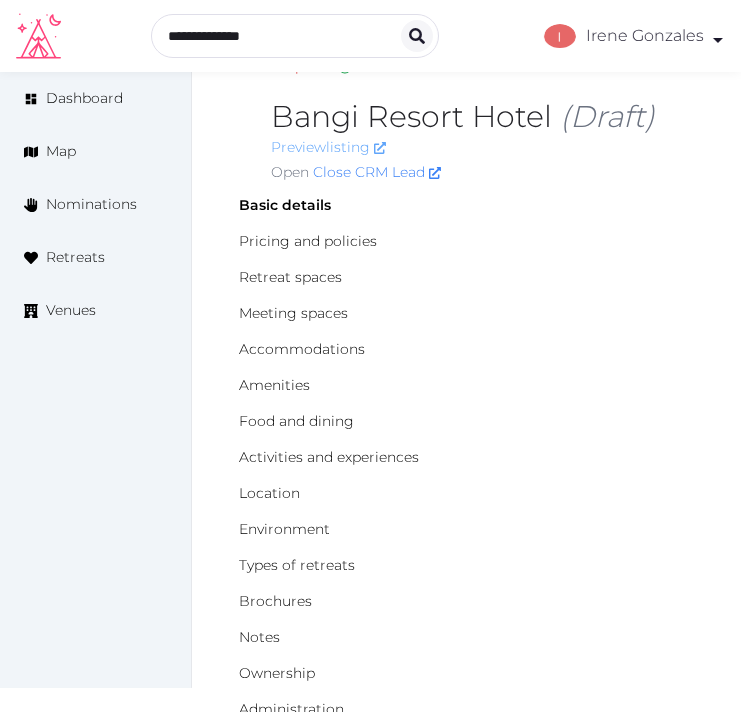 scroll, scrollTop: 0, scrollLeft: 0, axis: both 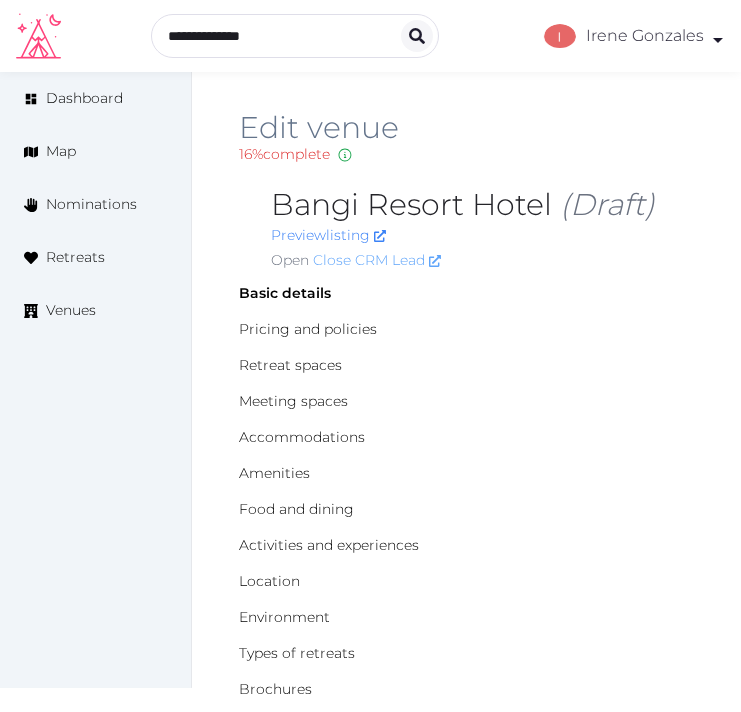 click on "Close CRM Lead" at bounding box center (377, 260) 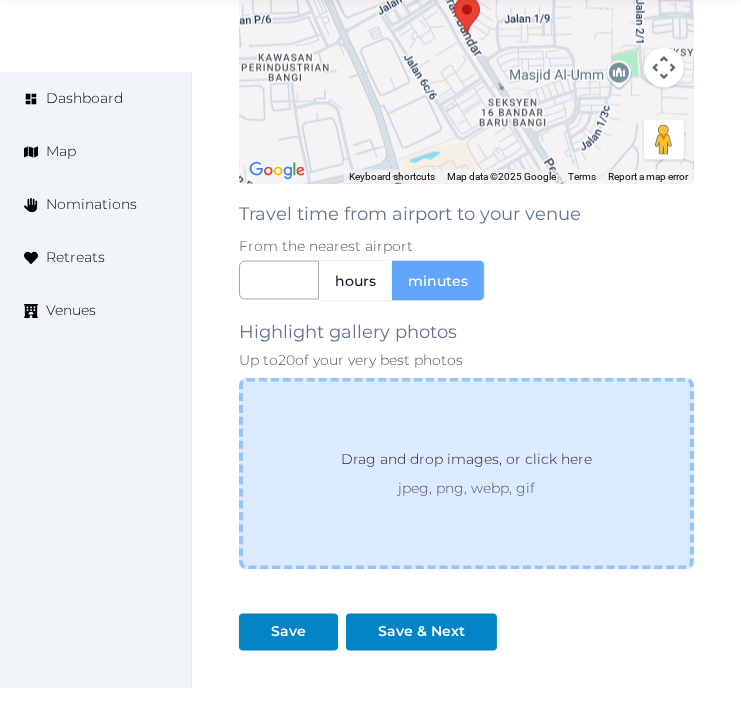 scroll, scrollTop: 3077, scrollLeft: 0, axis: vertical 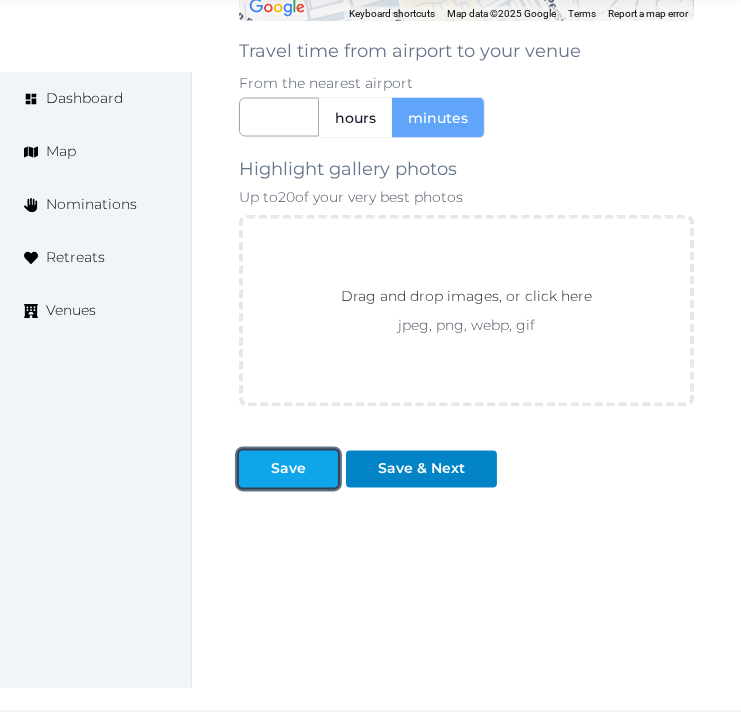 click at bounding box center [322, 469] 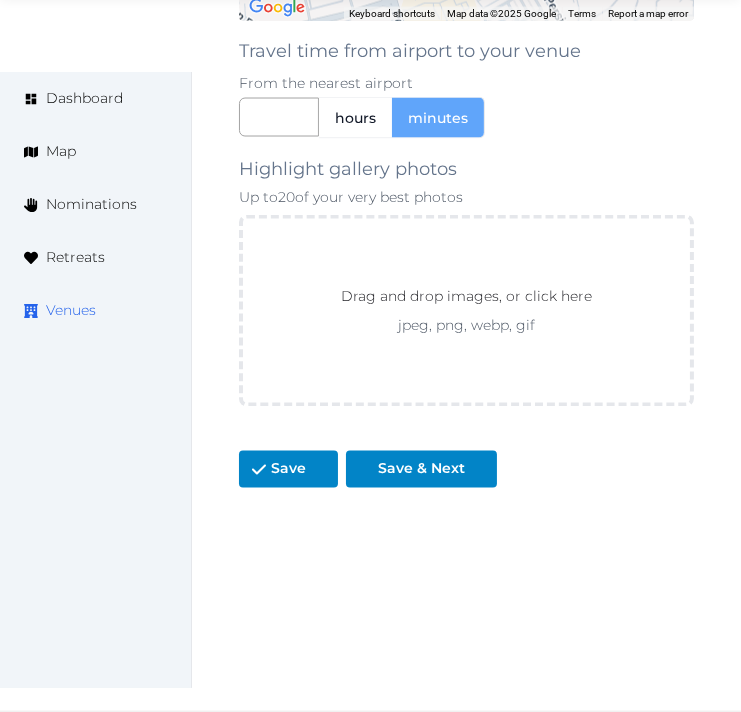 click on "Venues" at bounding box center (71, 310) 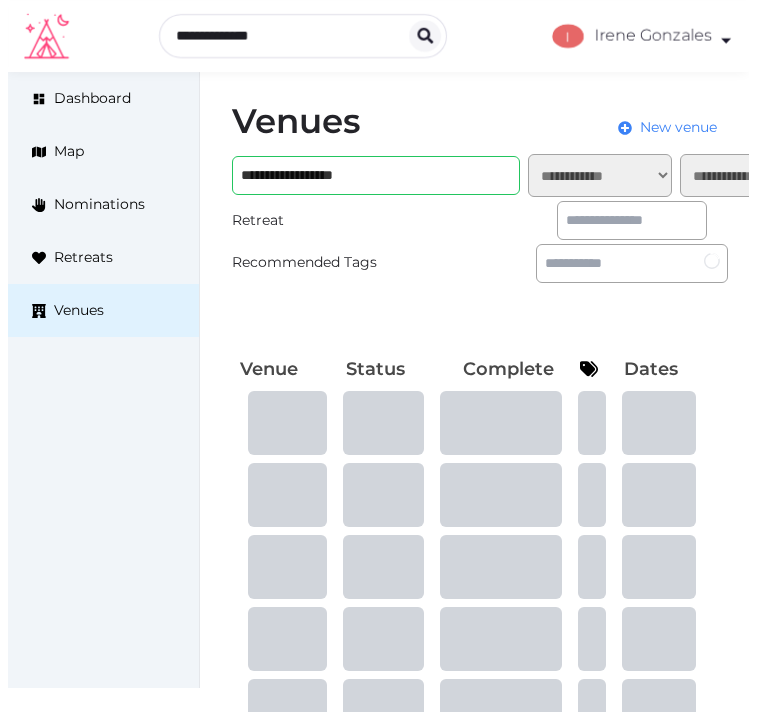 scroll, scrollTop: 0, scrollLeft: 0, axis: both 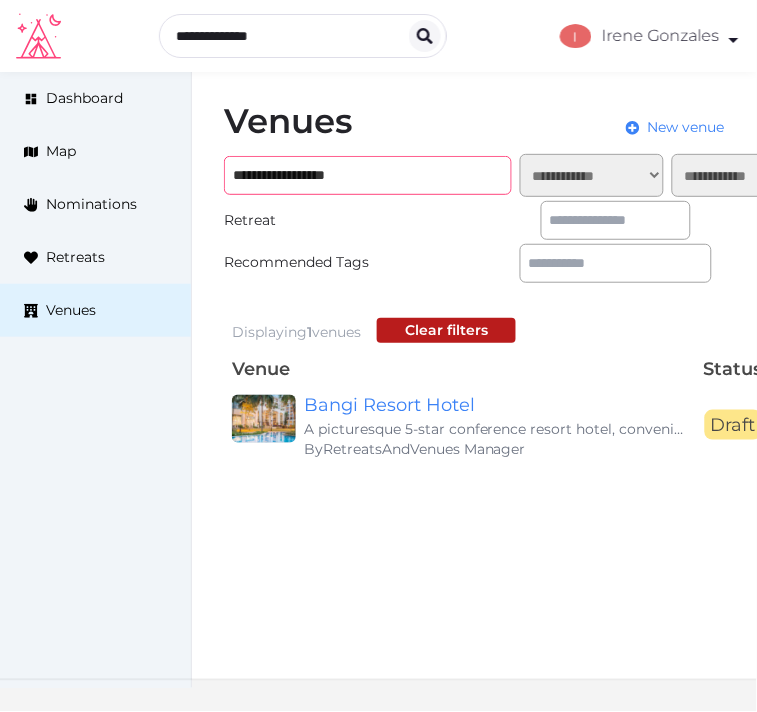 click on "**********" at bounding box center (368, 175) 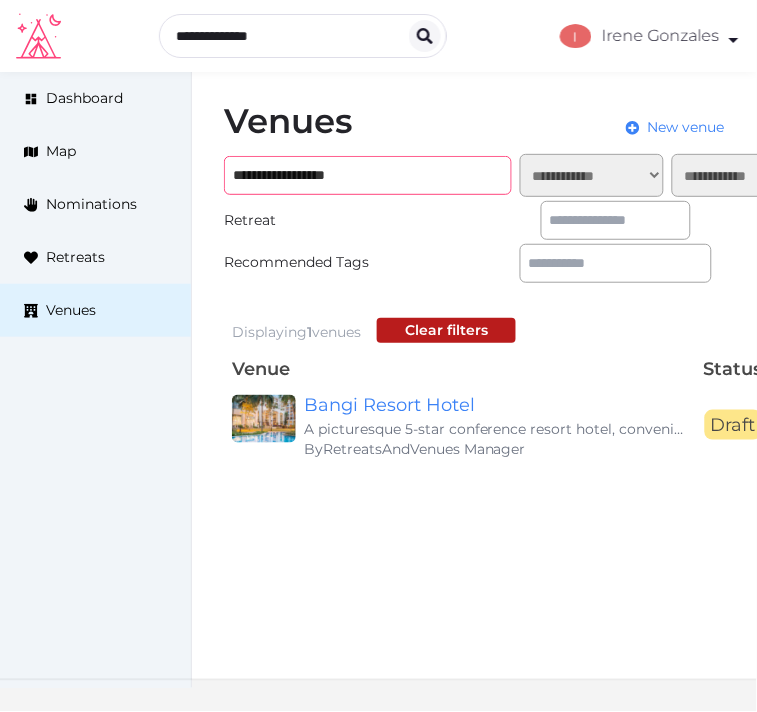 paste on "***" 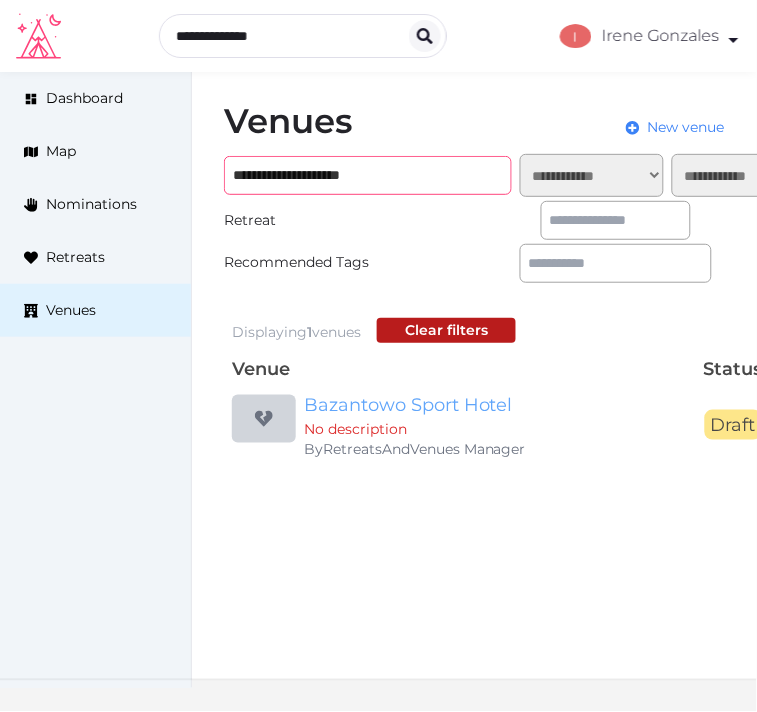 type on "**********" 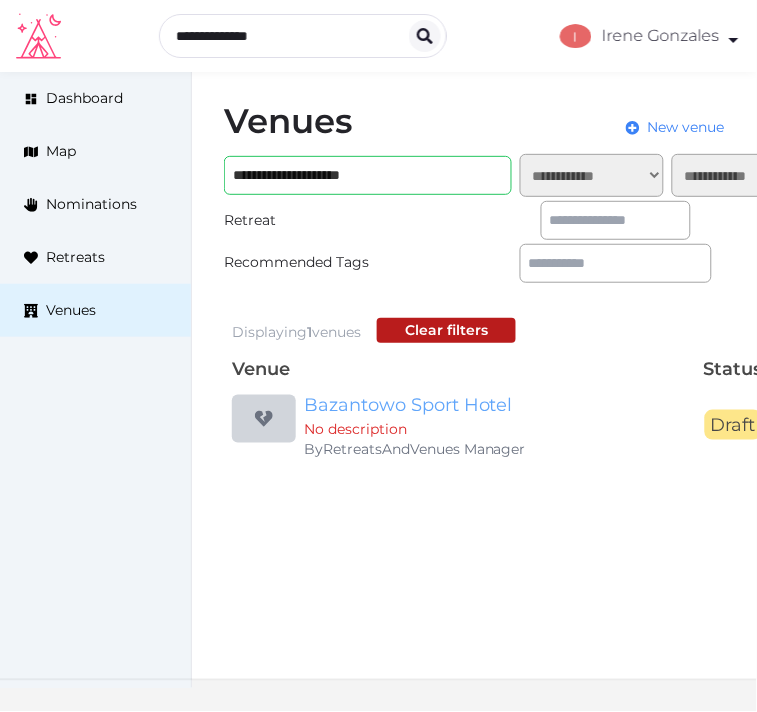 click on "Bazantowo Sport Hotel" at bounding box center [496, 405] 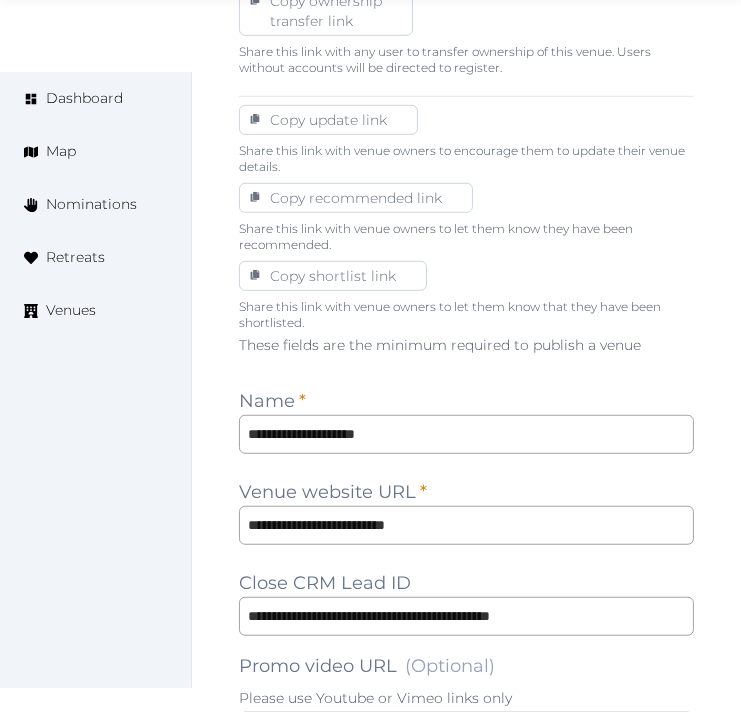 scroll, scrollTop: 1333, scrollLeft: 0, axis: vertical 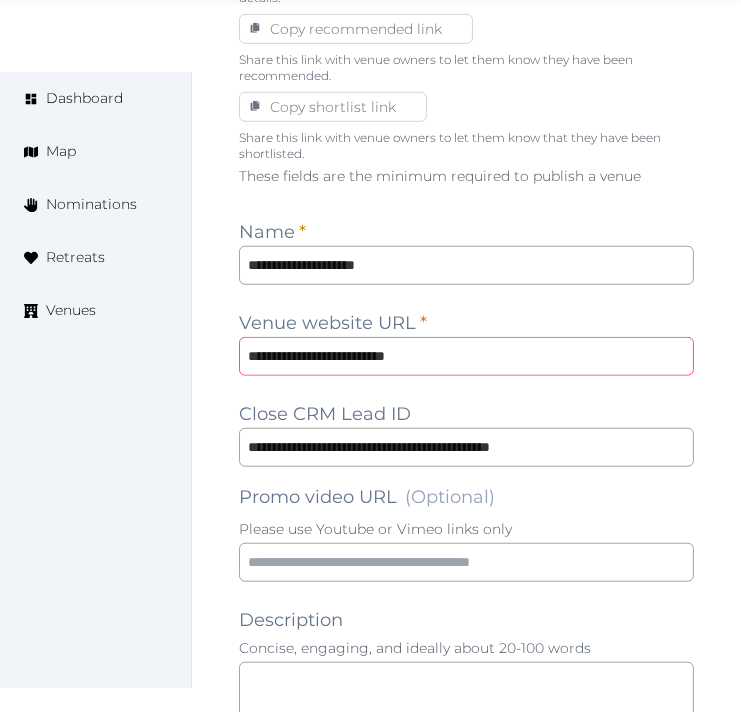 click on "**********" at bounding box center [466, 356] 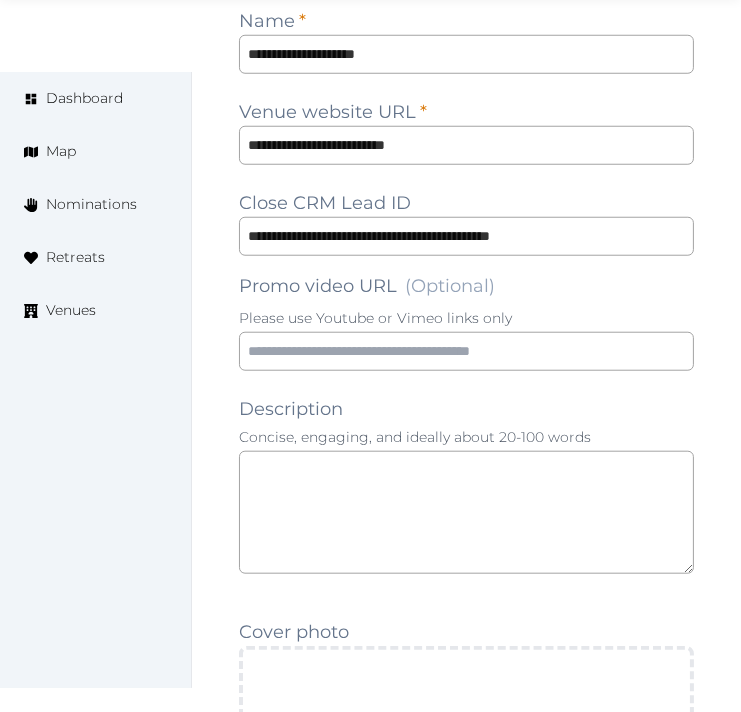 scroll, scrollTop: 1666, scrollLeft: 0, axis: vertical 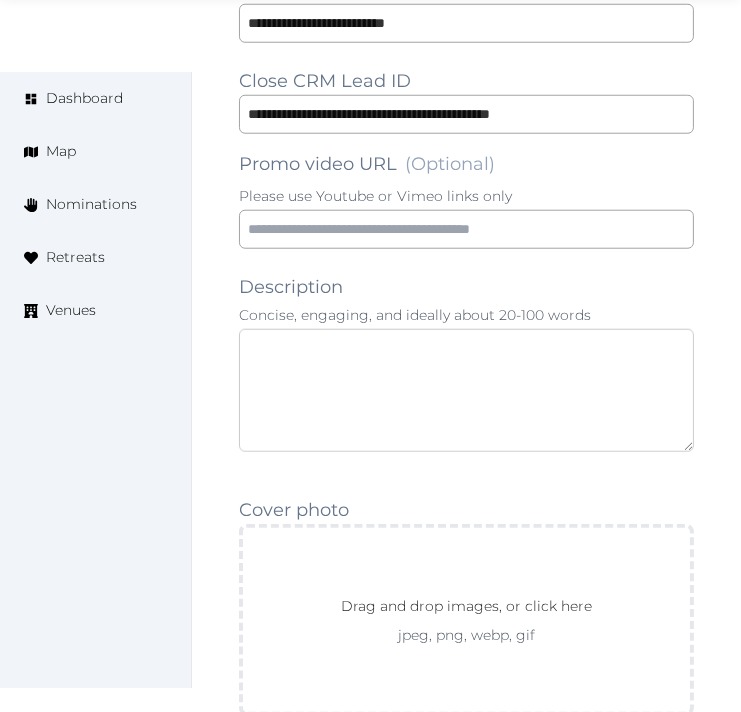 click at bounding box center [466, 390] 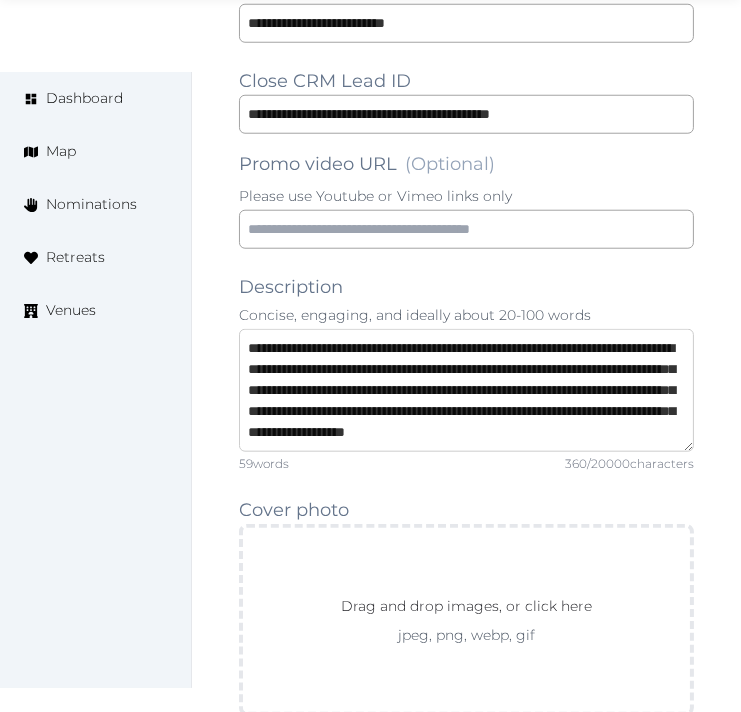 scroll, scrollTop: 42, scrollLeft: 0, axis: vertical 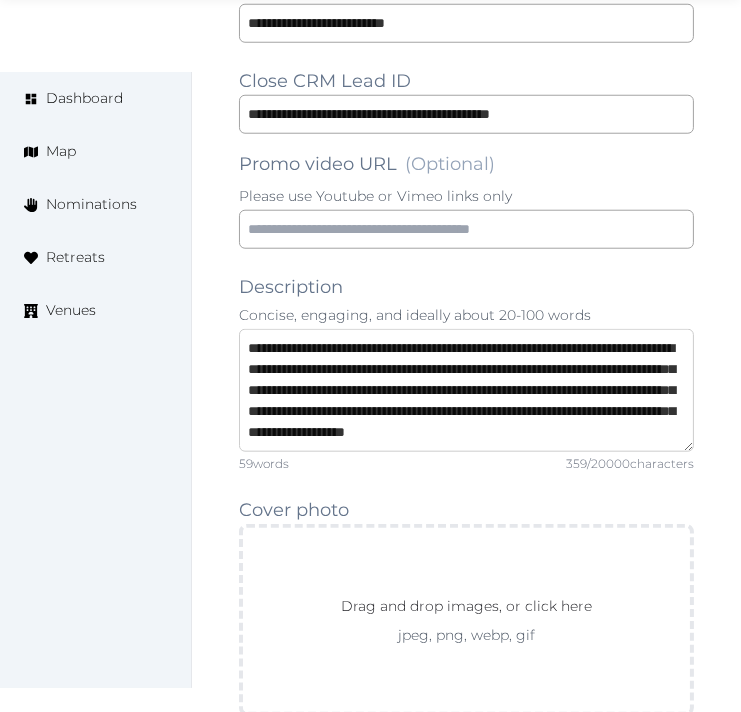 type on "**********" 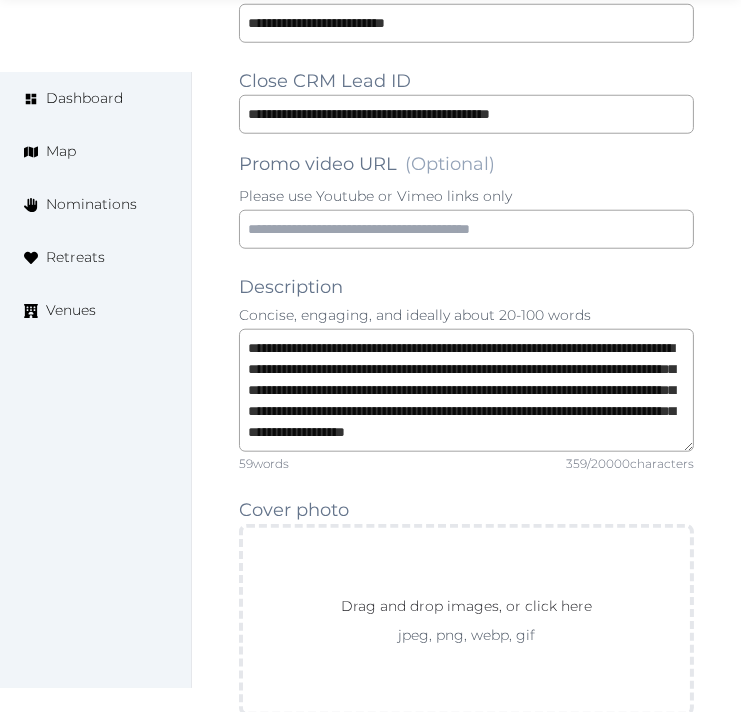 click on "**********" at bounding box center (466, 864) 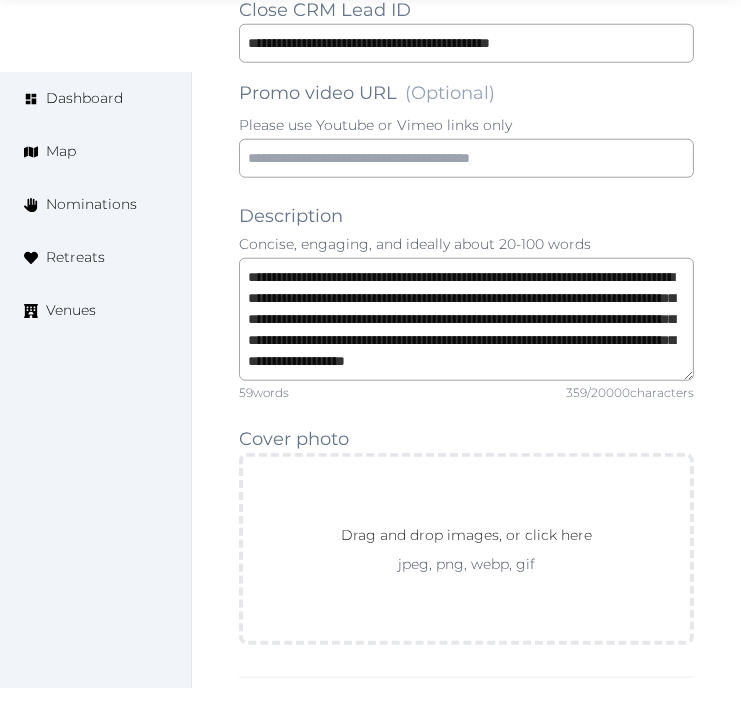 scroll, scrollTop: 2000, scrollLeft: 0, axis: vertical 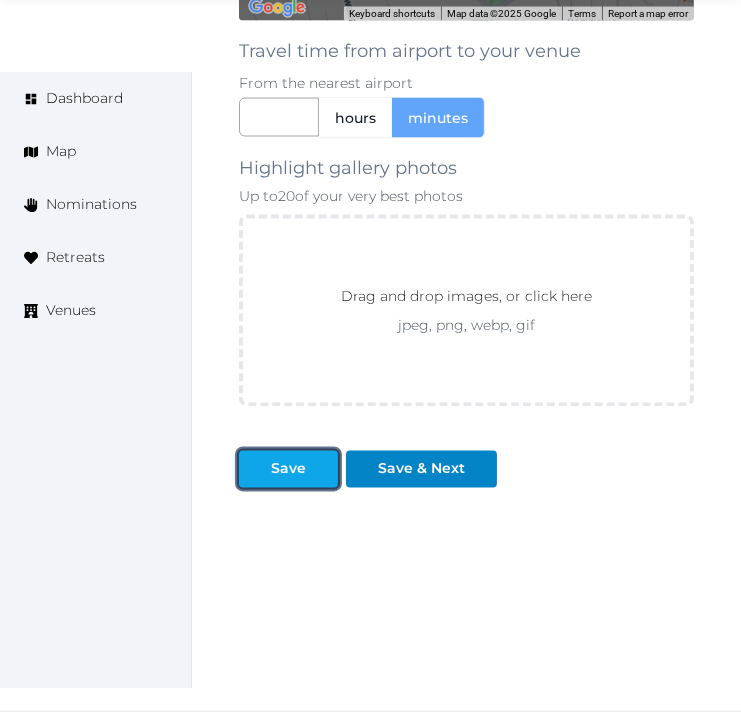 click on "Save" at bounding box center (288, 469) 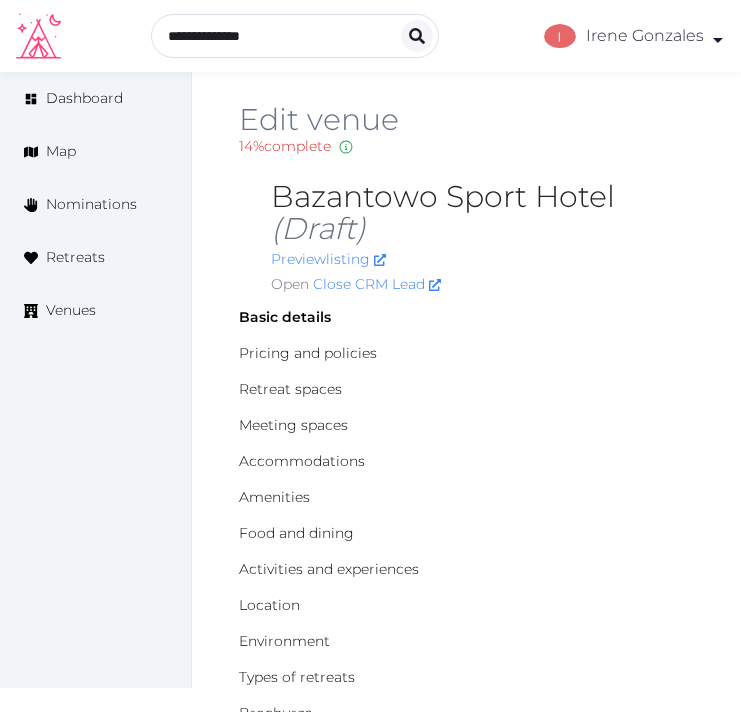 scroll, scrollTop: 0, scrollLeft: 0, axis: both 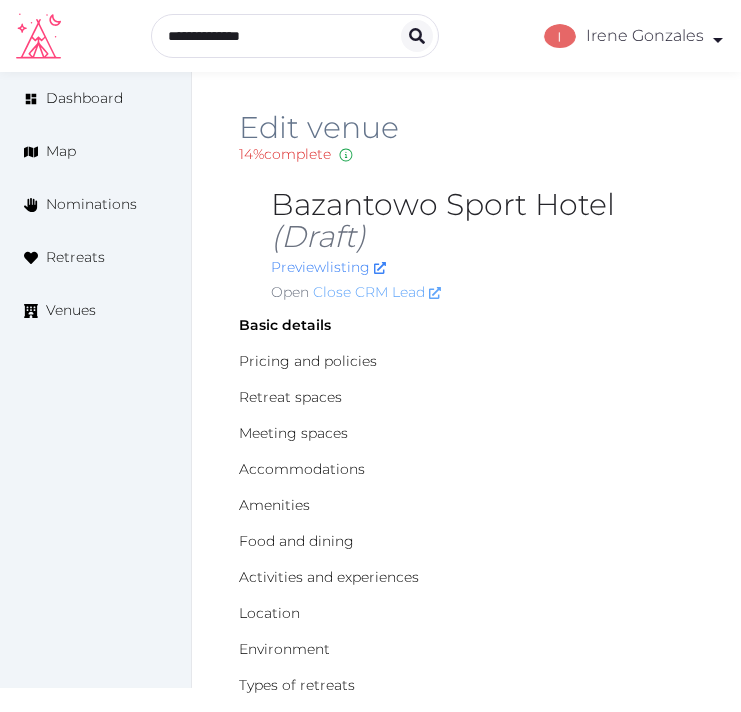click on "Close CRM Lead" at bounding box center [377, 292] 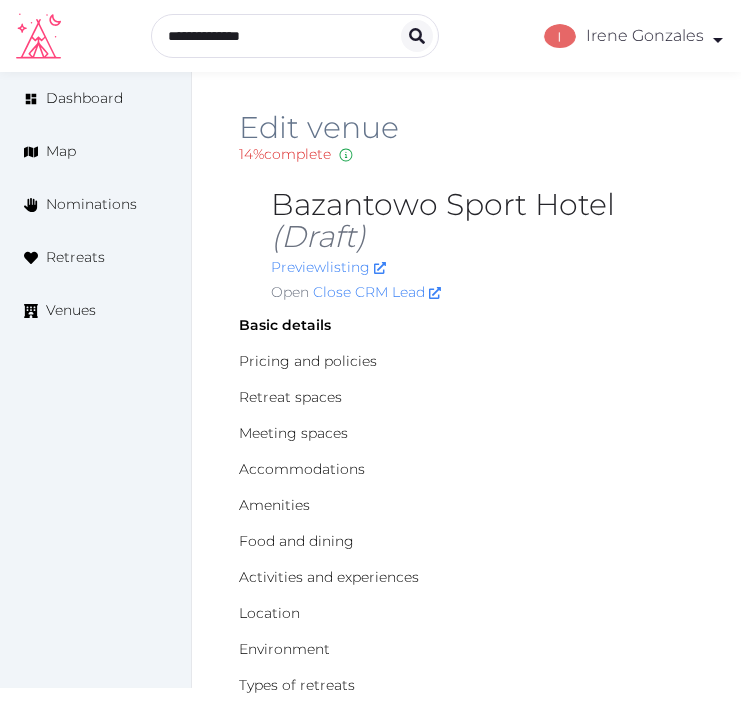 click on "Edit venue" at bounding box center [466, 128] 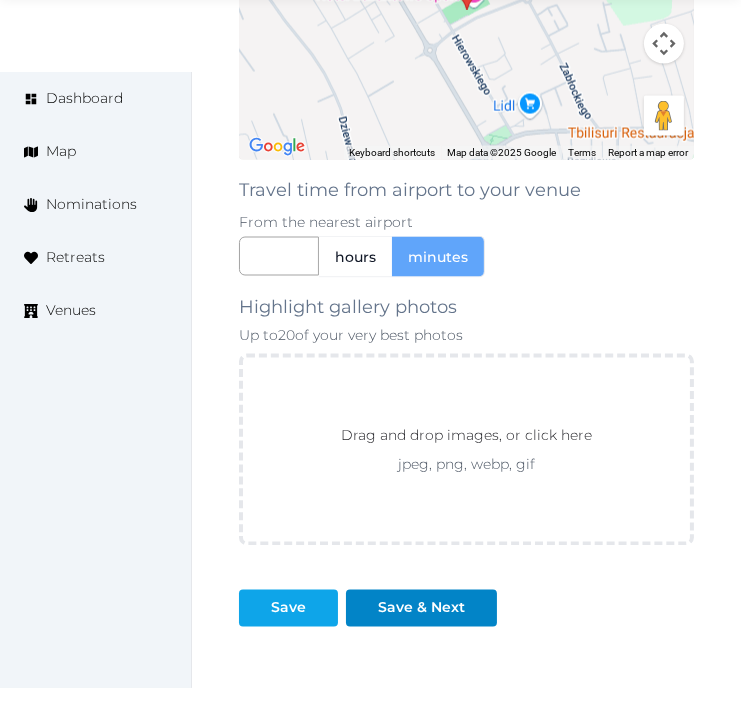 scroll, scrollTop: 3111, scrollLeft: 0, axis: vertical 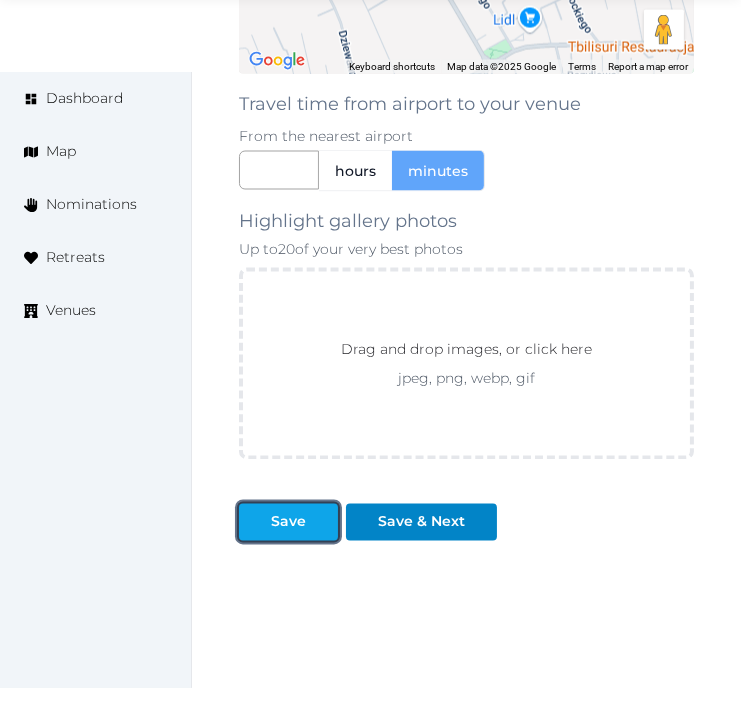 click on "Save" at bounding box center (288, 522) 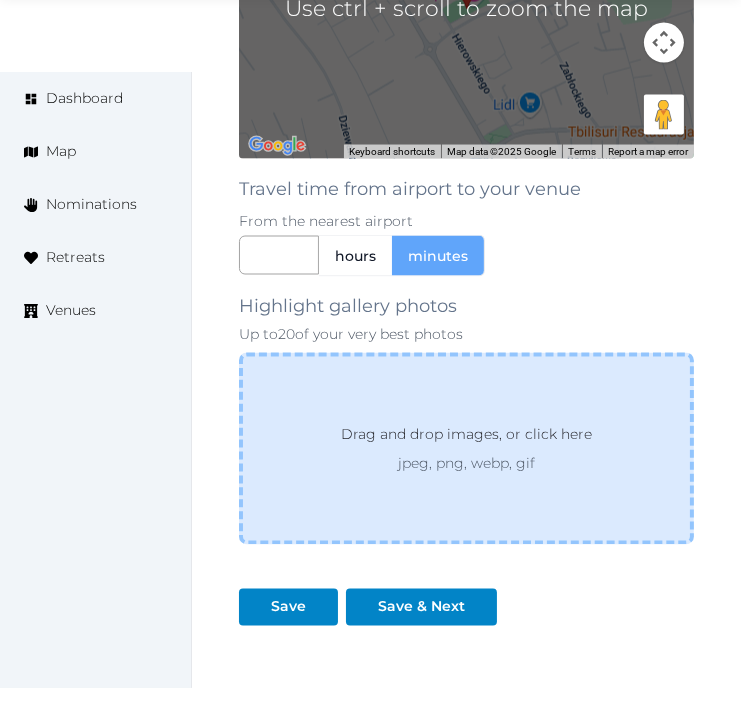 scroll, scrollTop: 3165, scrollLeft: 0, axis: vertical 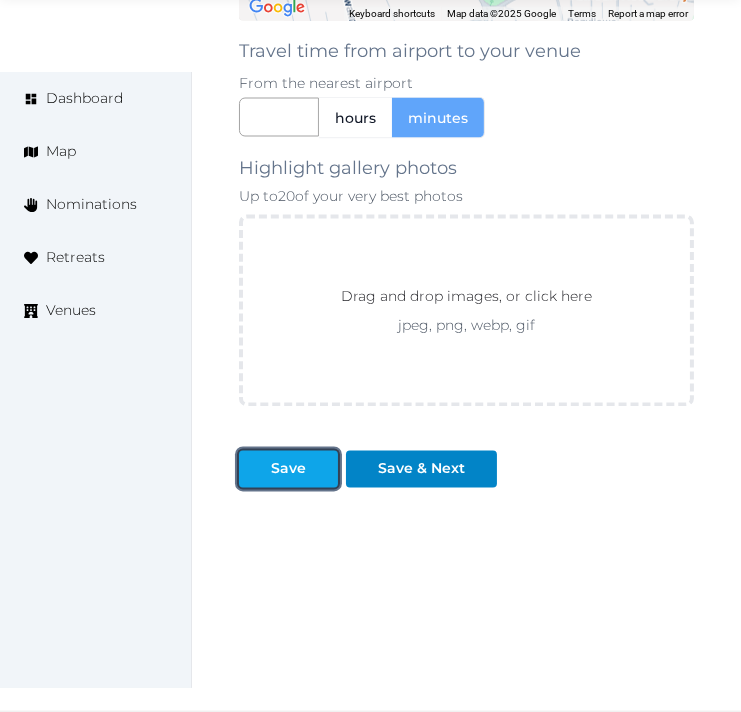 click on "Save" at bounding box center [288, 469] 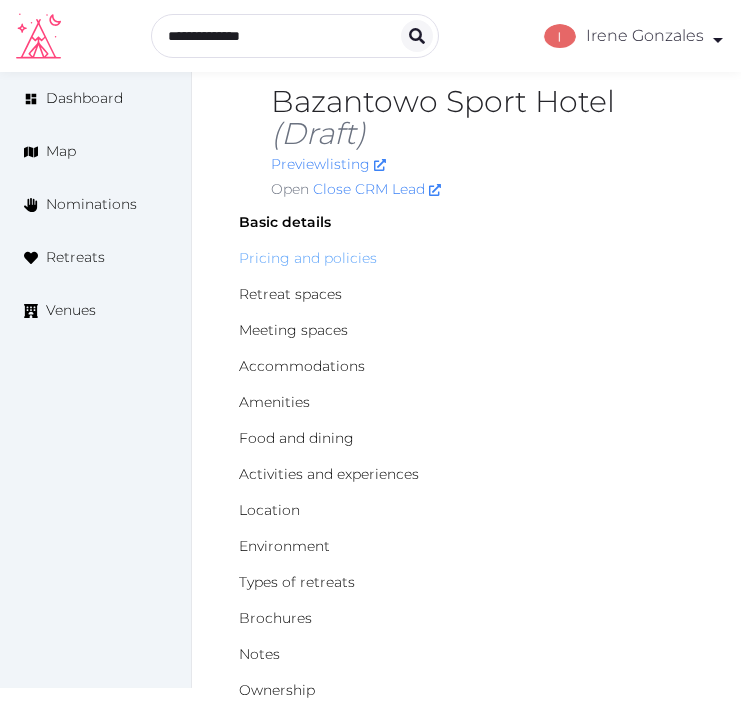 scroll, scrollTop: 54, scrollLeft: 0, axis: vertical 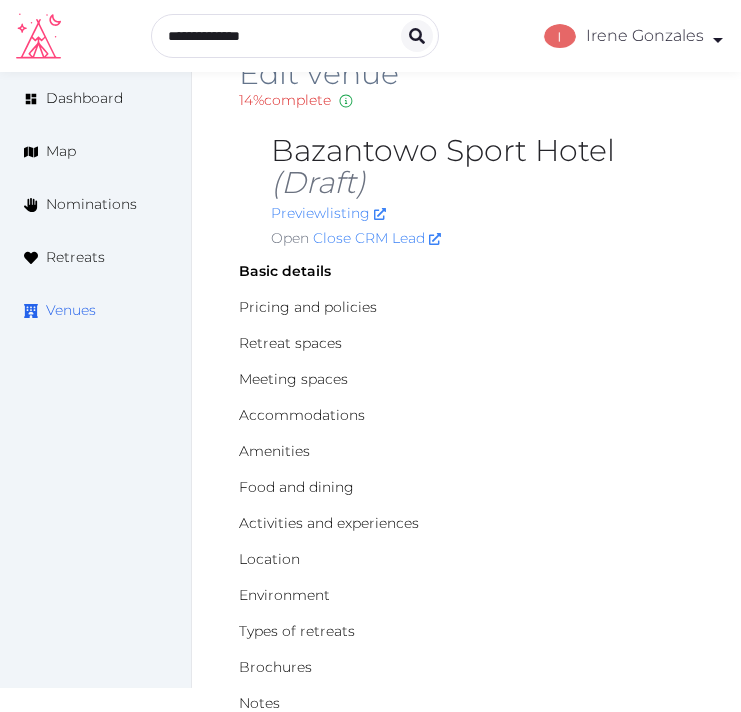 click on "Venues" at bounding box center [71, 310] 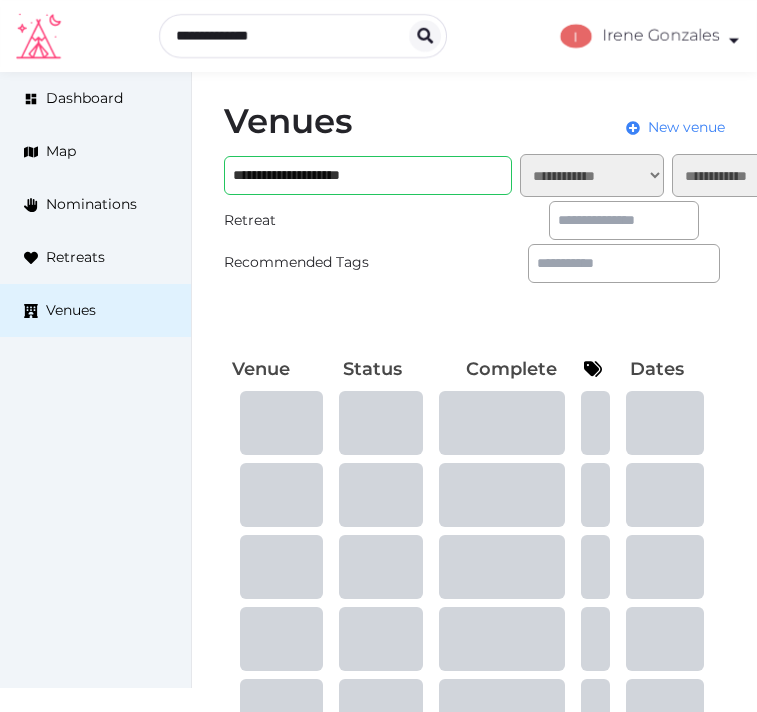 scroll, scrollTop: 0, scrollLeft: 0, axis: both 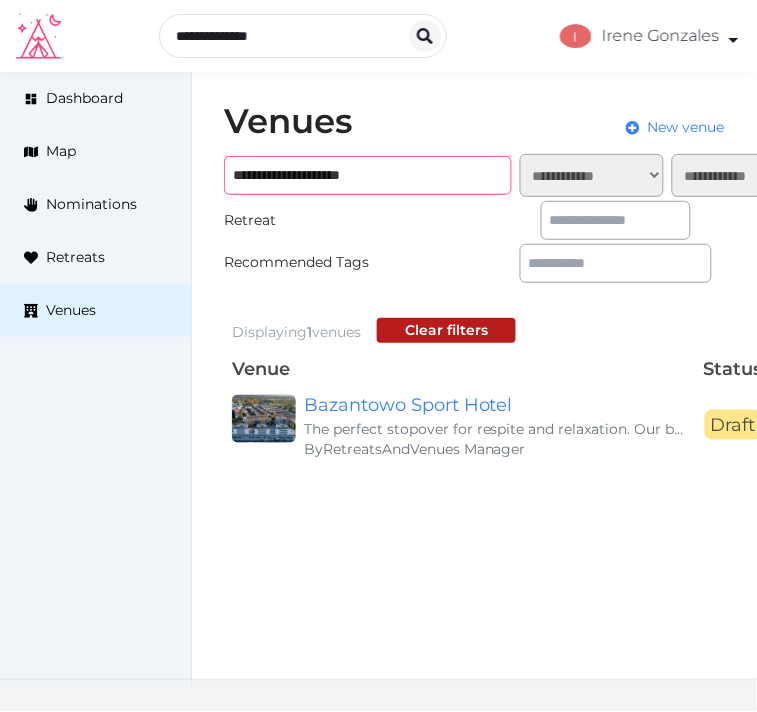 click on "**********" at bounding box center (368, 175) 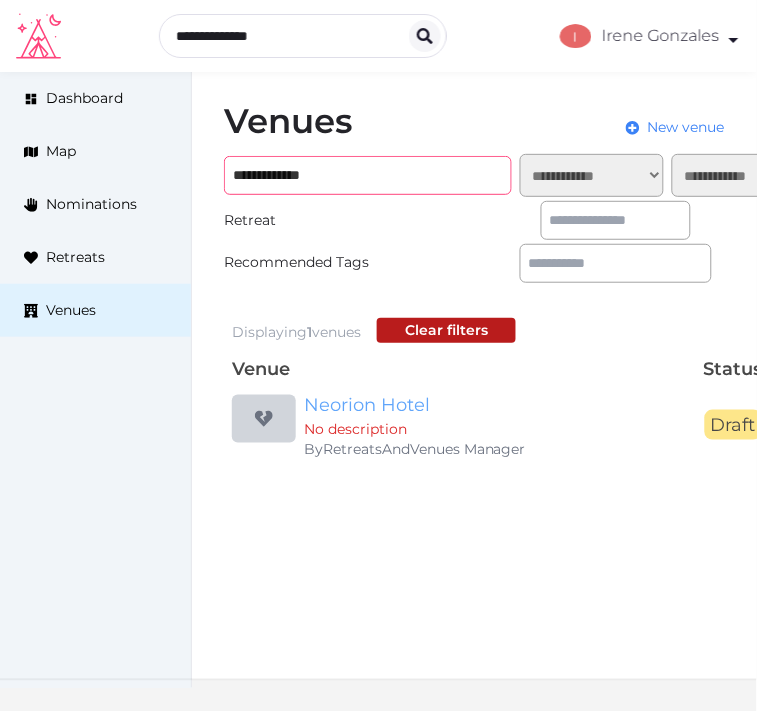 type on "**********" 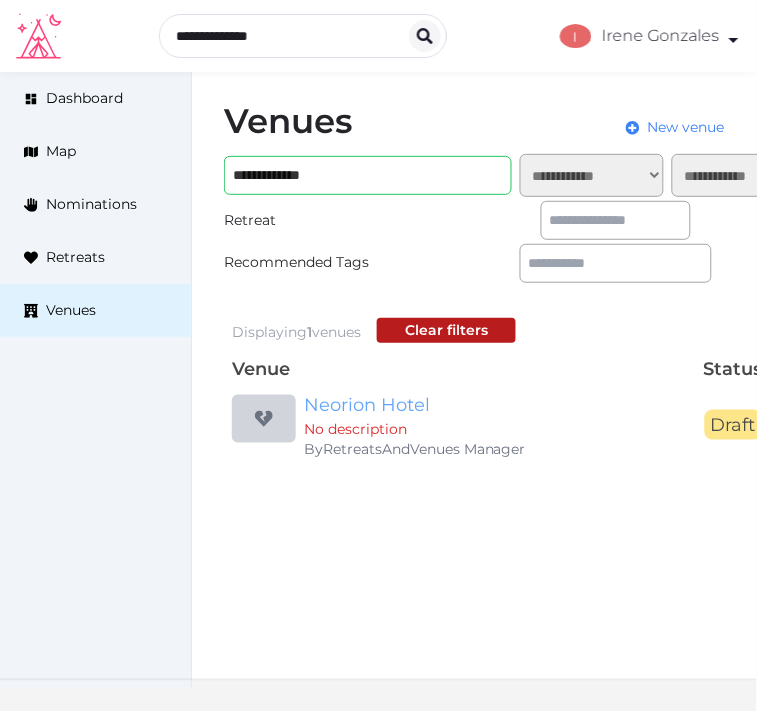 click on "Neorion Hotel" at bounding box center (496, 405) 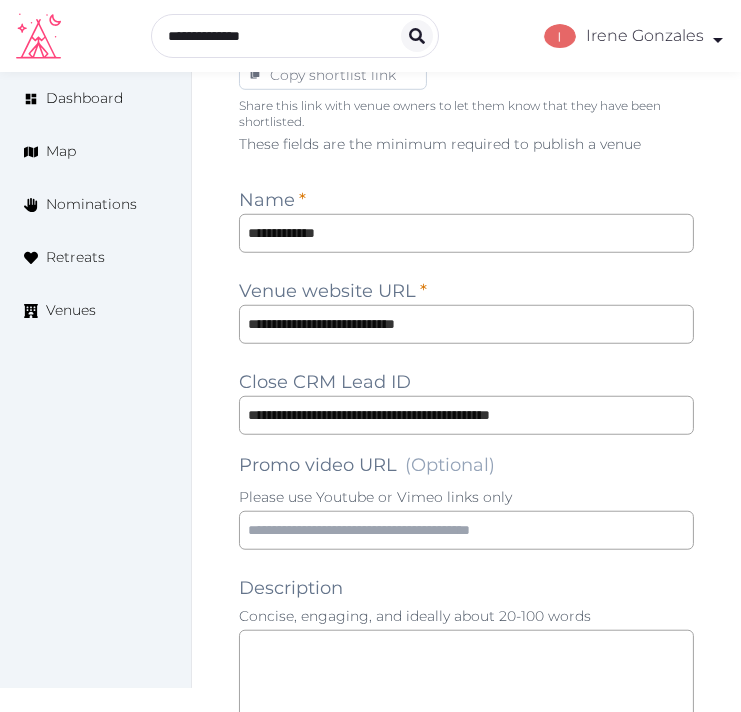 scroll, scrollTop: 1555, scrollLeft: 0, axis: vertical 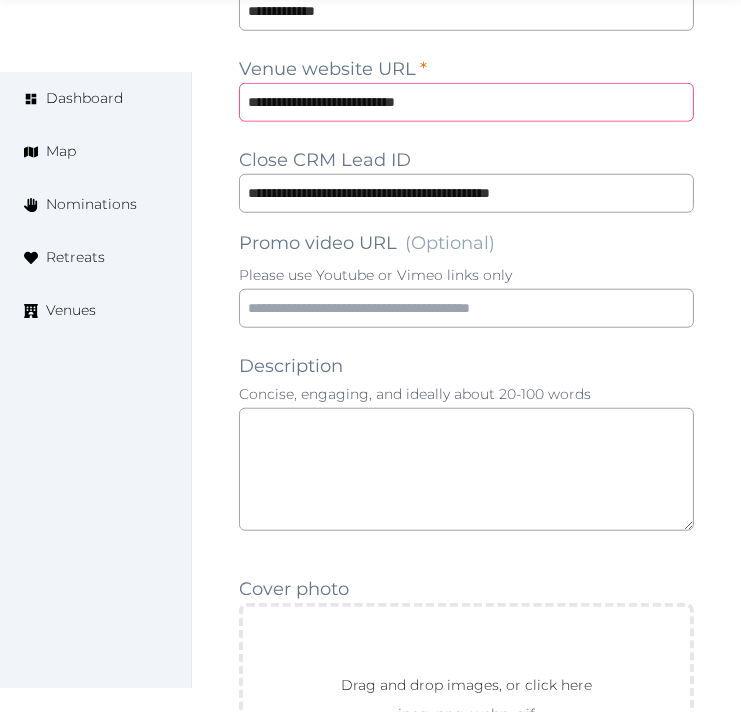 click on "**********" at bounding box center (466, 102) 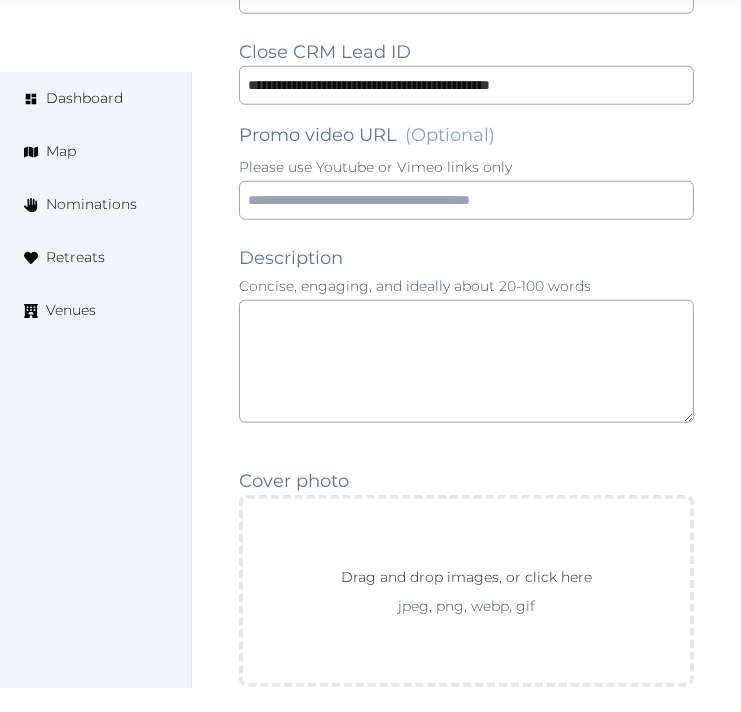 scroll, scrollTop: 1666, scrollLeft: 0, axis: vertical 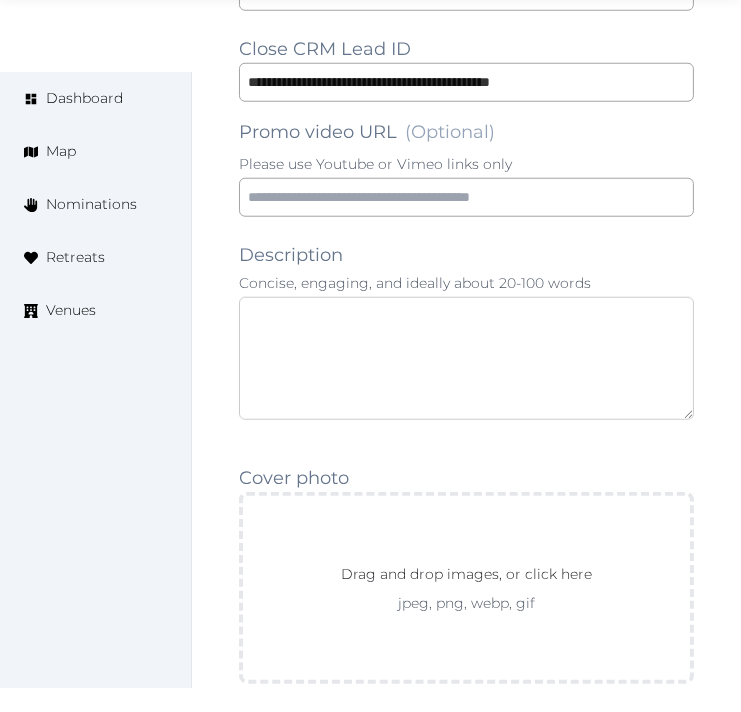click at bounding box center [466, 358] 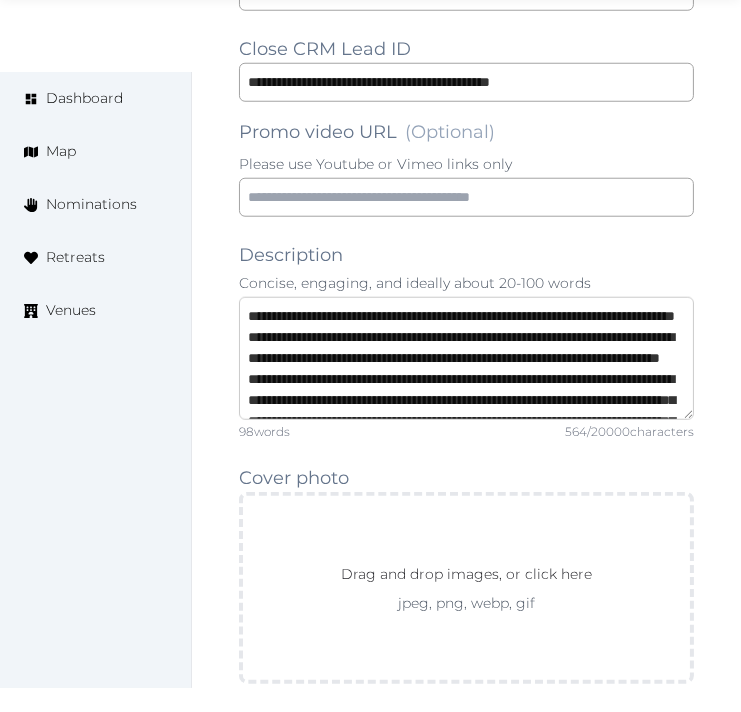scroll, scrollTop: 94, scrollLeft: 0, axis: vertical 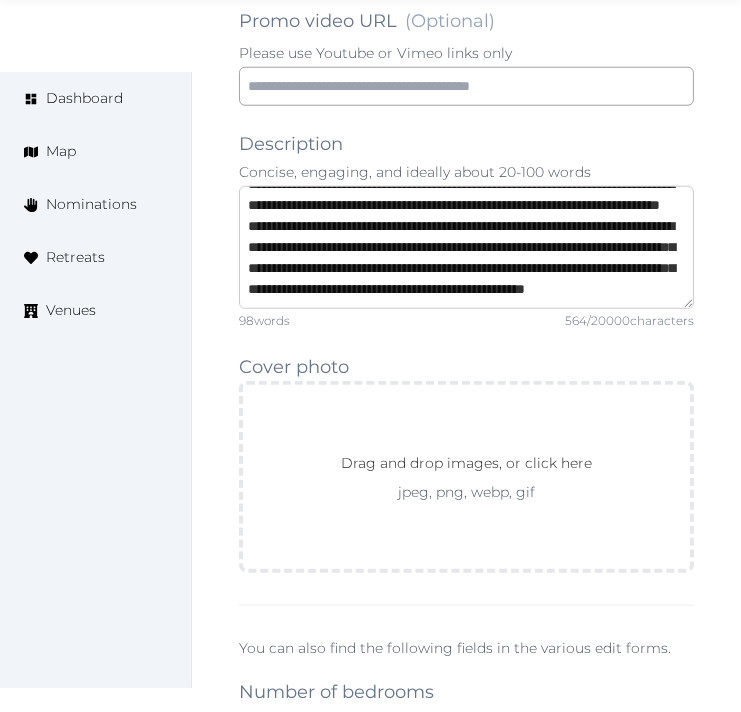 type on "**********" 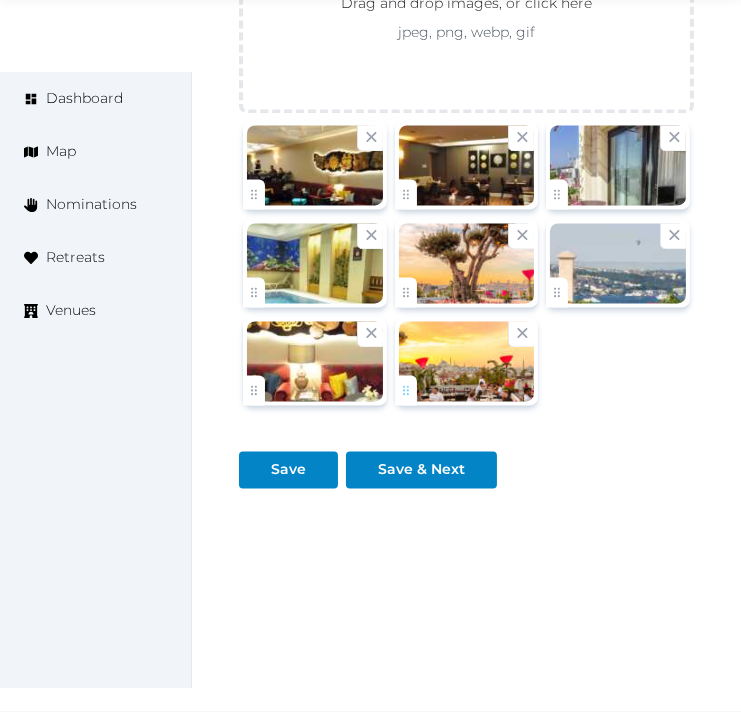 scroll, scrollTop: 3462, scrollLeft: 0, axis: vertical 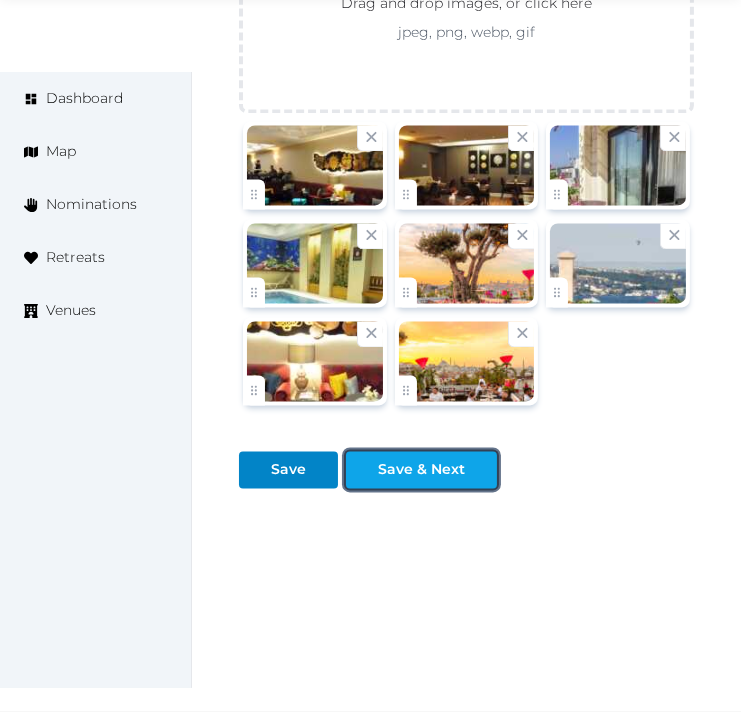 click on "Save & Next" at bounding box center [421, 469] 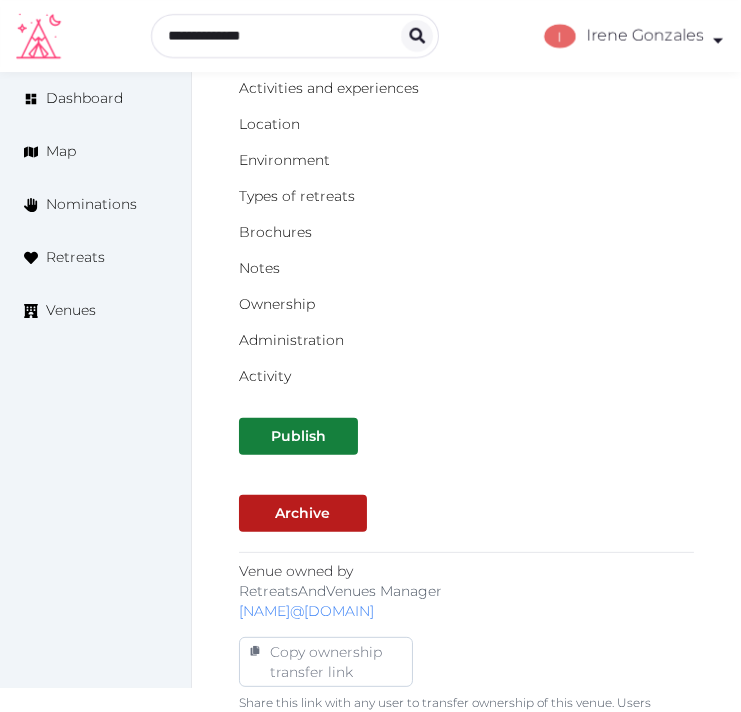 scroll, scrollTop: 0, scrollLeft: 0, axis: both 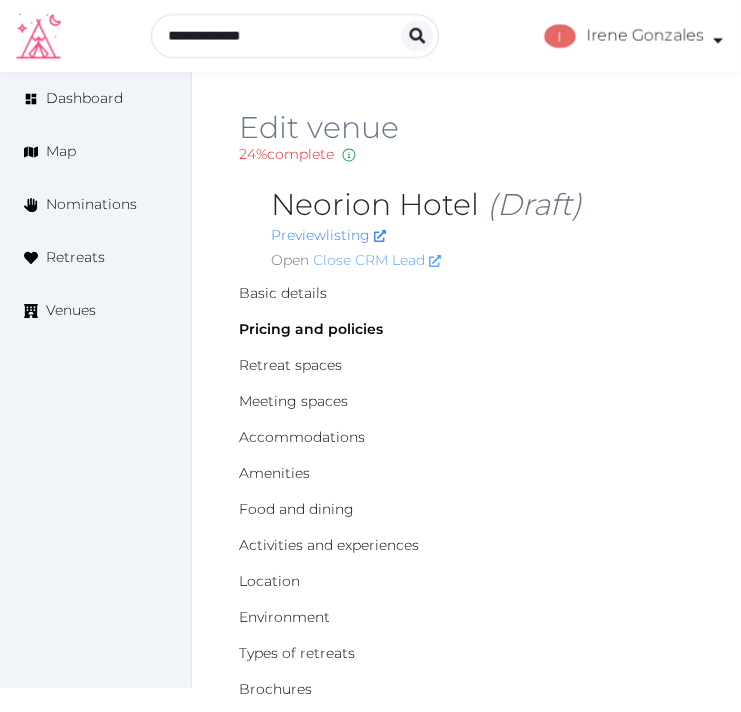 click on "Close CRM Lead" at bounding box center [377, 260] 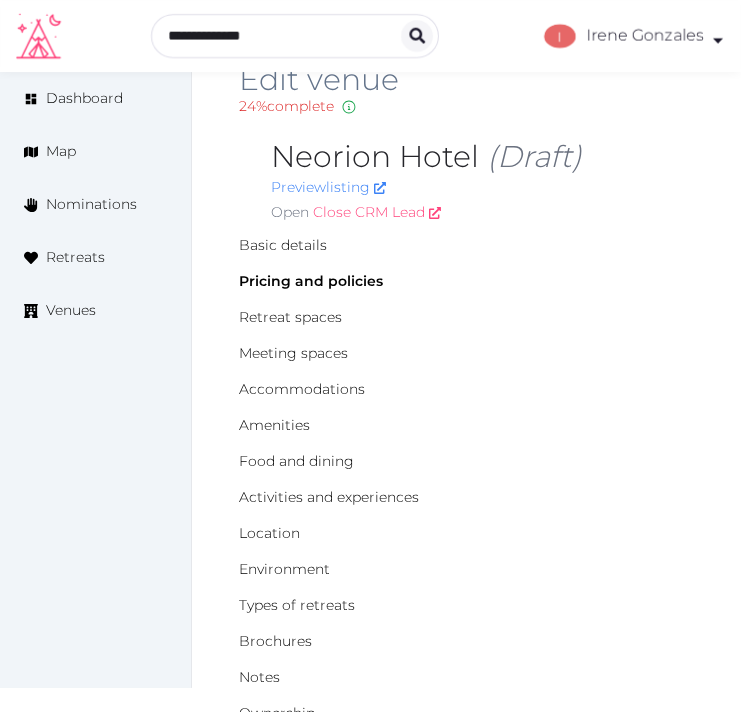 scroll, scrollTop: 0, scrollLeft: 0, axis: both 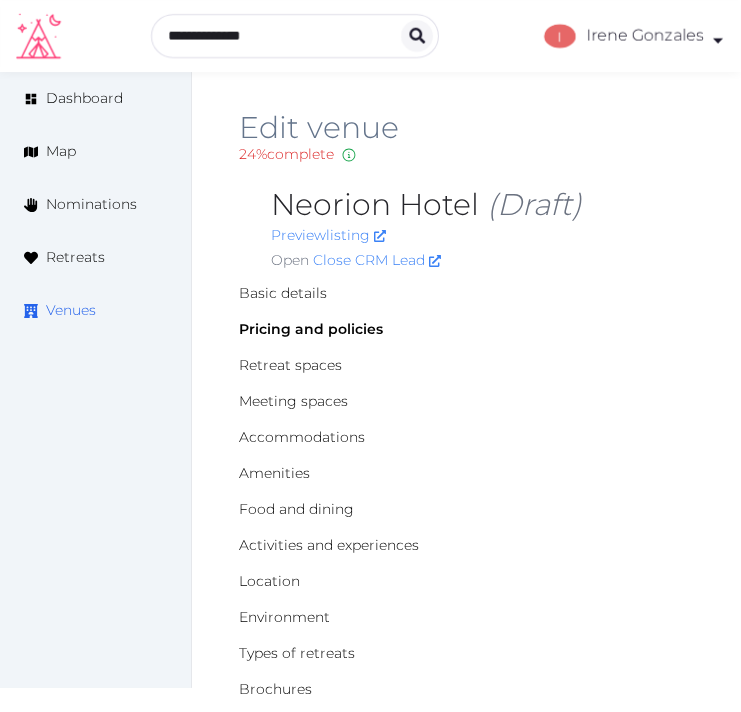 drag, startPoint x: 77, startPoint y: 315, endPoint x: 250, endPoint y: 212, distance: 201.34052 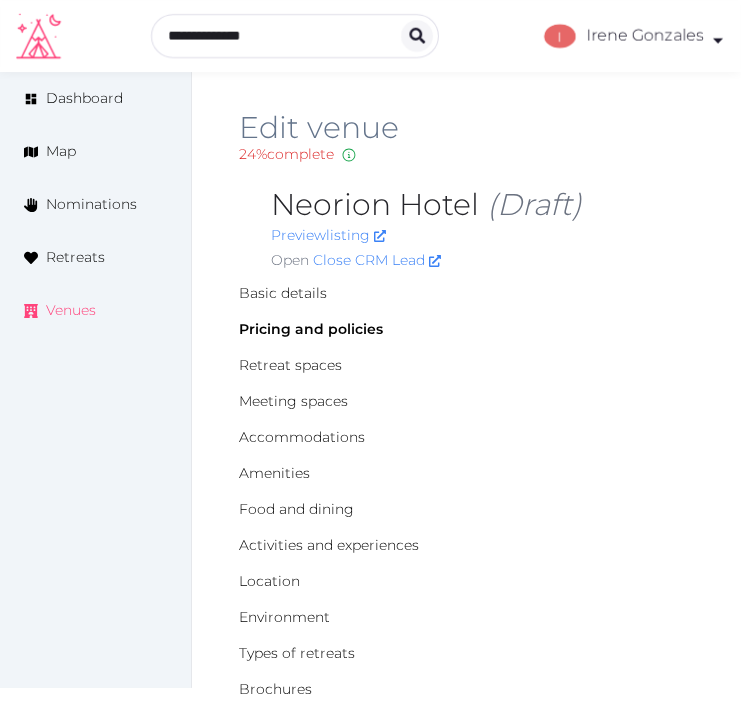 click on "Venues" at bounding box center [71, 310] 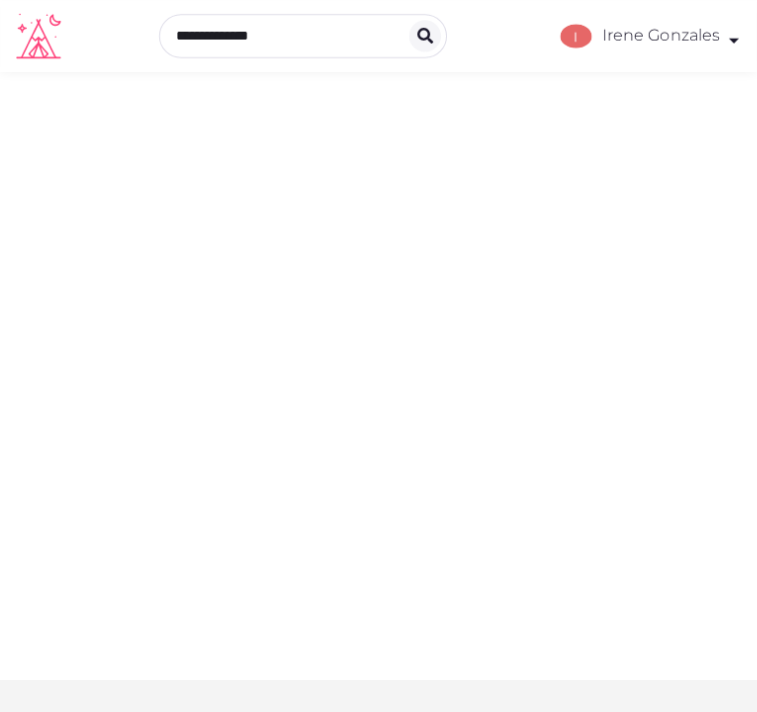 scroll, scrollTop: 0, scrollLeft: 0, axis: both 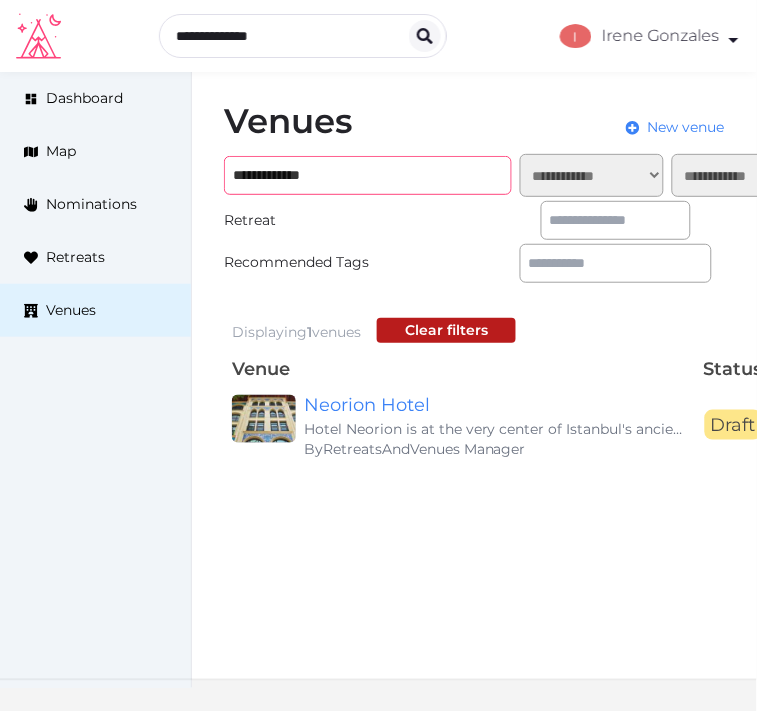click on "**********" at bounding box center (368, 175) 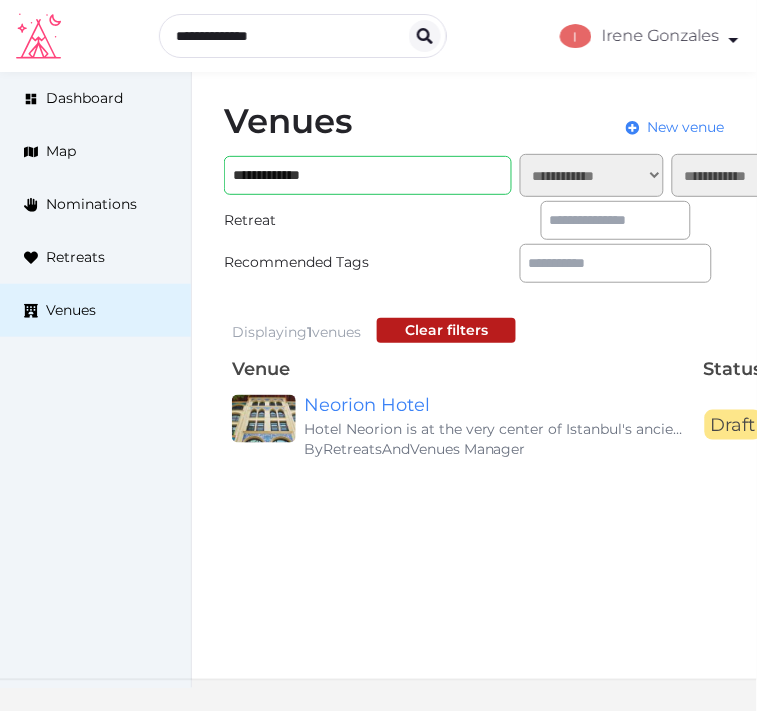 drag, startPoint x: 335, startPoint y: 172, endPoint x: 442, endPoint y: 132, distance: 114.232216 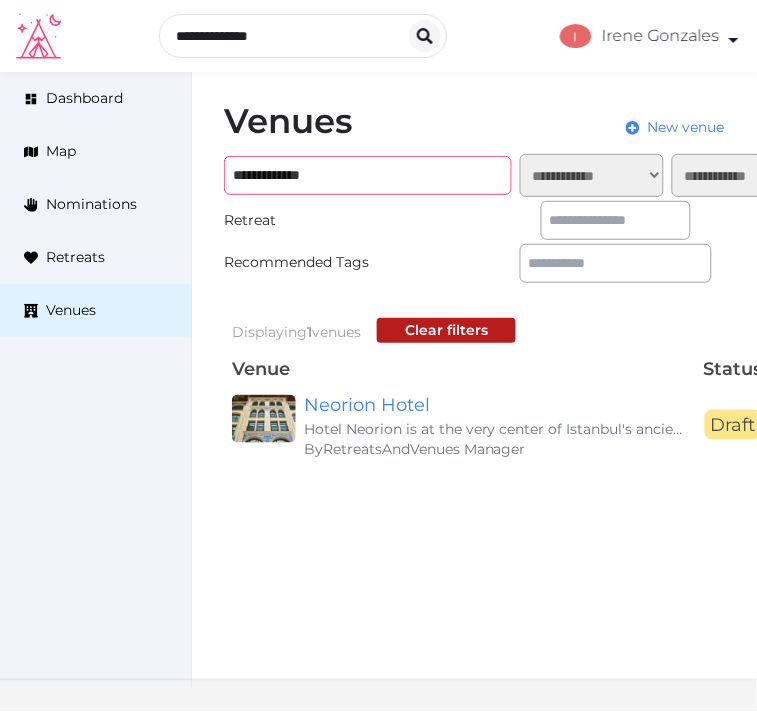 click on "**********" at bounding box center (368, 175) 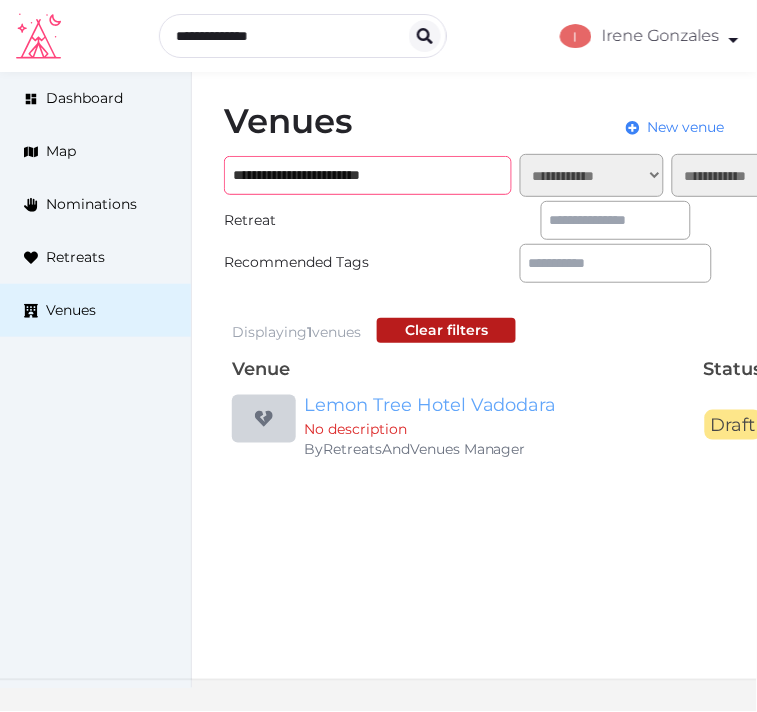 type on "**********" 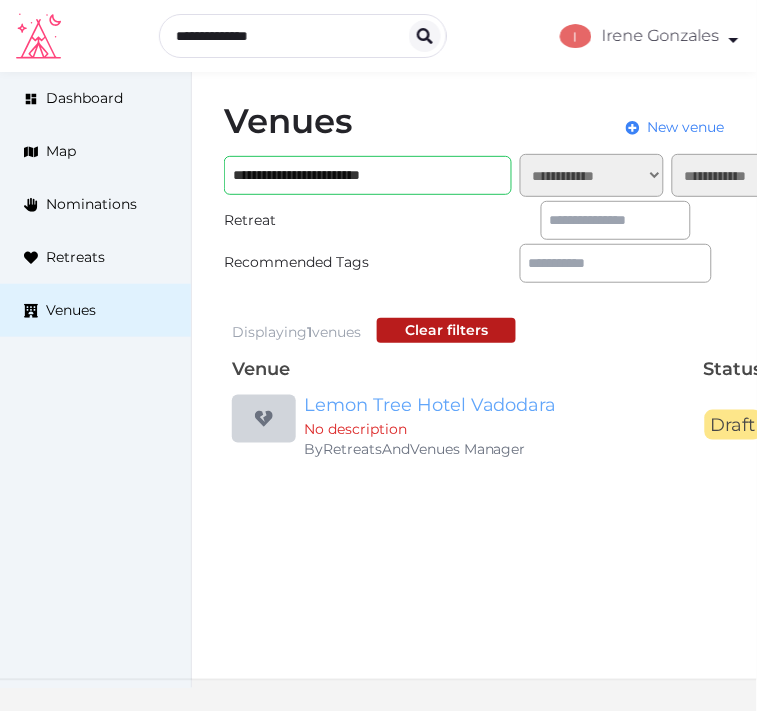 click on "Lemon Tree Hotel Vadodara" at bounding box center (496, 405) 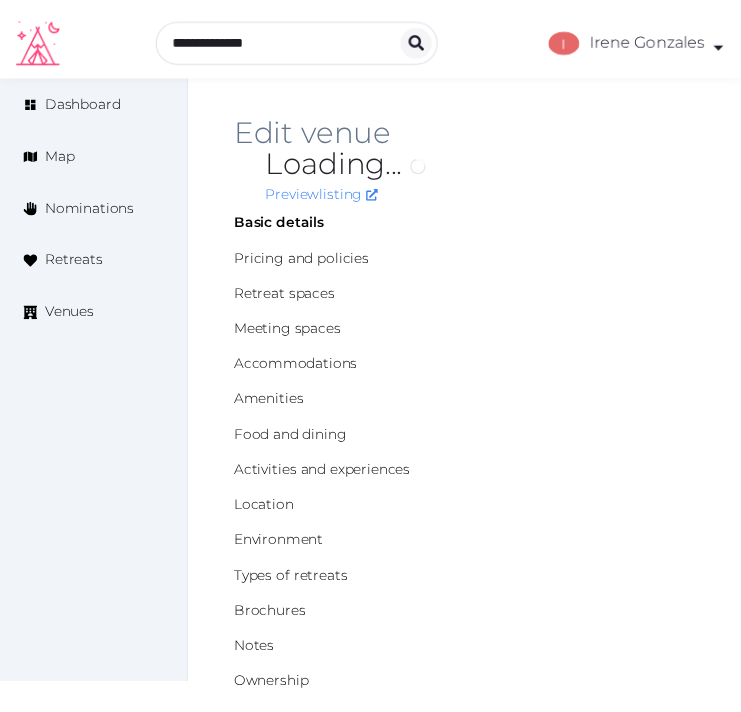 scroll, scrollTop: 0, scrollLeft: 0, axis: both 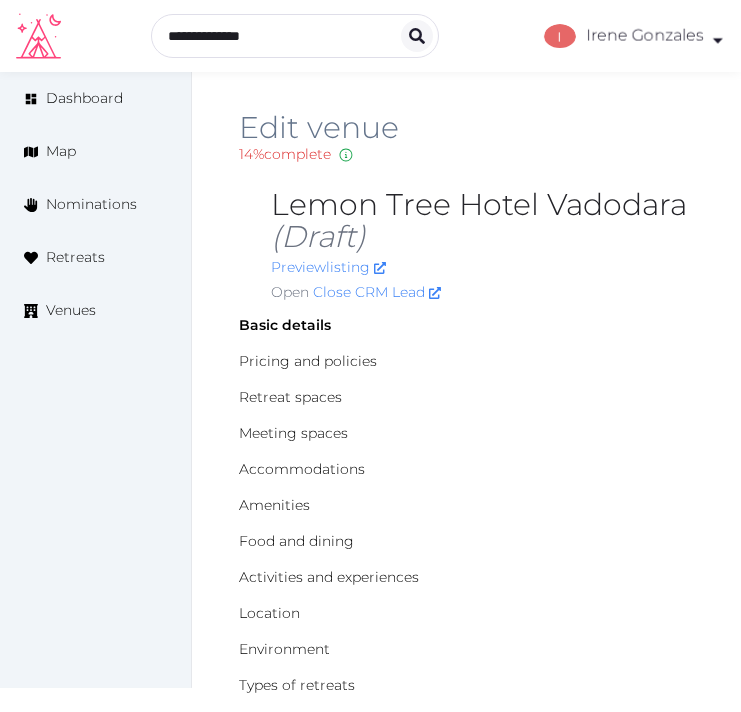 click on "Edit venue" at bounding box center [466, 128] 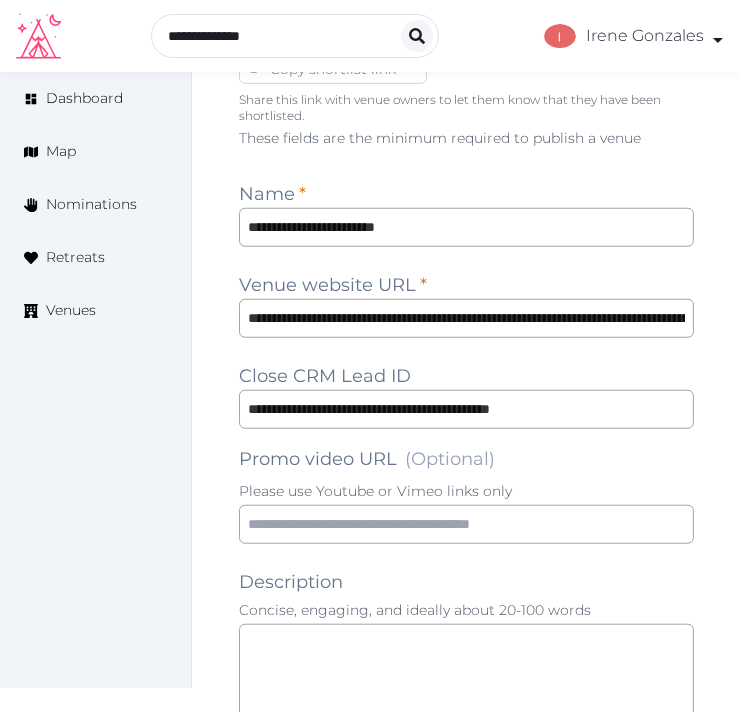 scroll, scrollTop: 1333, scrollLeft: 0, axis: vertical 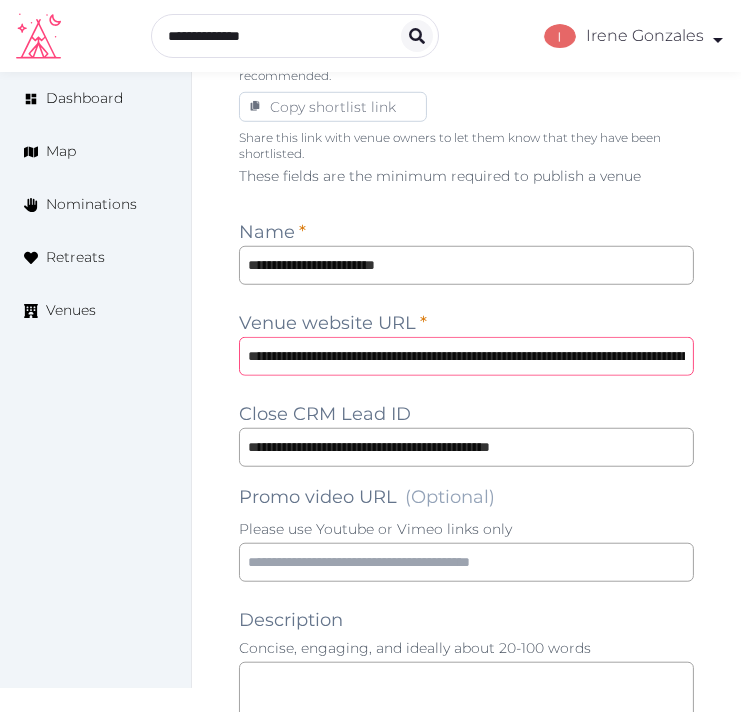 click on "**********" at bounding box center (466, 356) 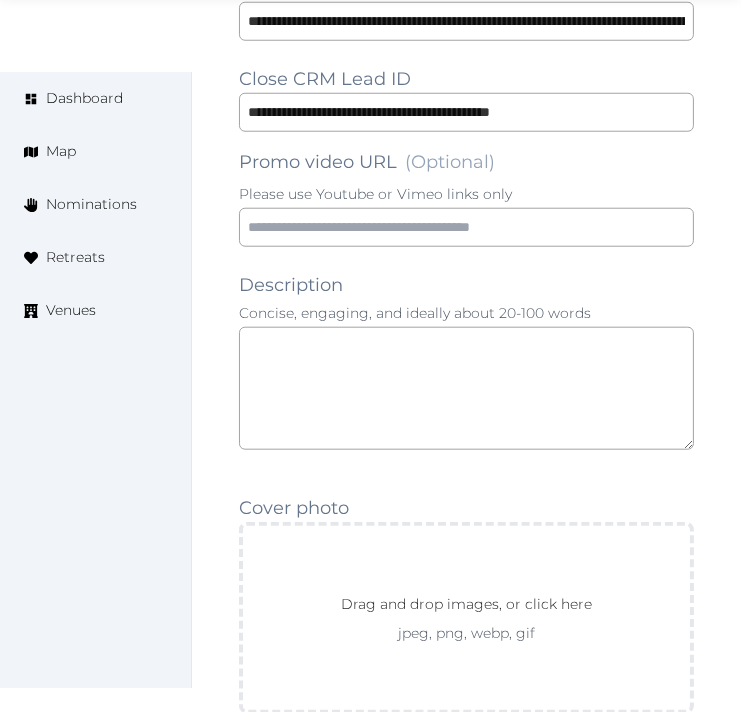scroll, scrollTop: 1777, scrollLeft: 0, axis: vertical 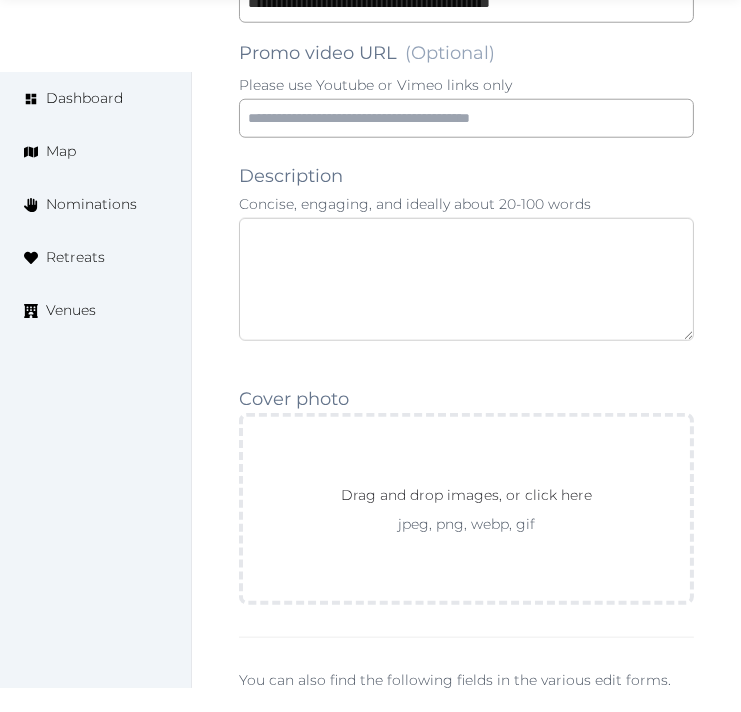 click at bounding box center [466, 279] 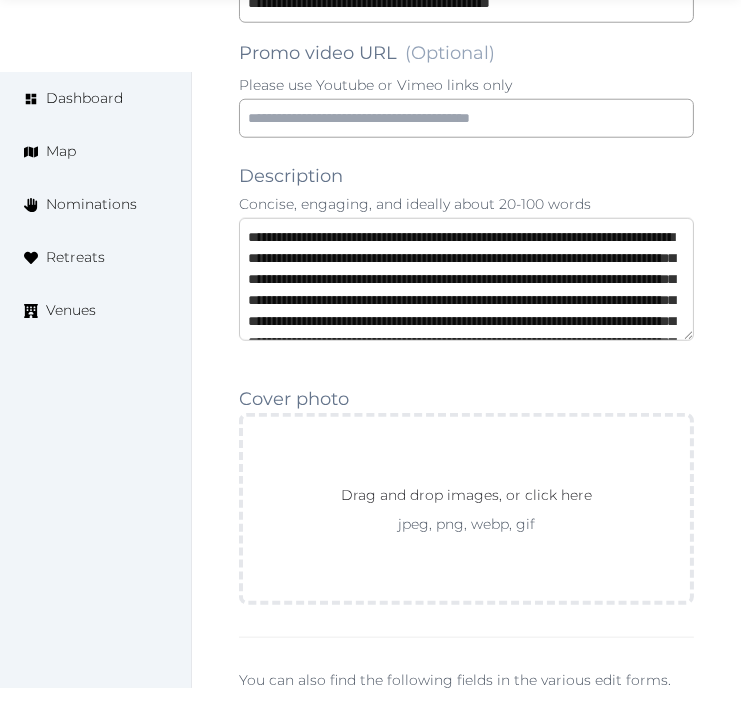 scroll, scrollTop: 136, scrollLeft: 0, axis: vertical 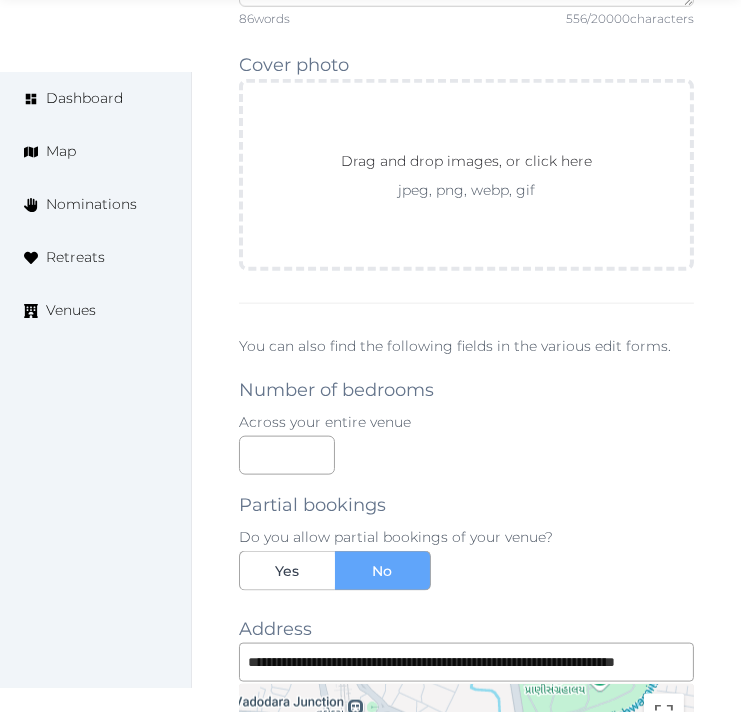 type on "**********" 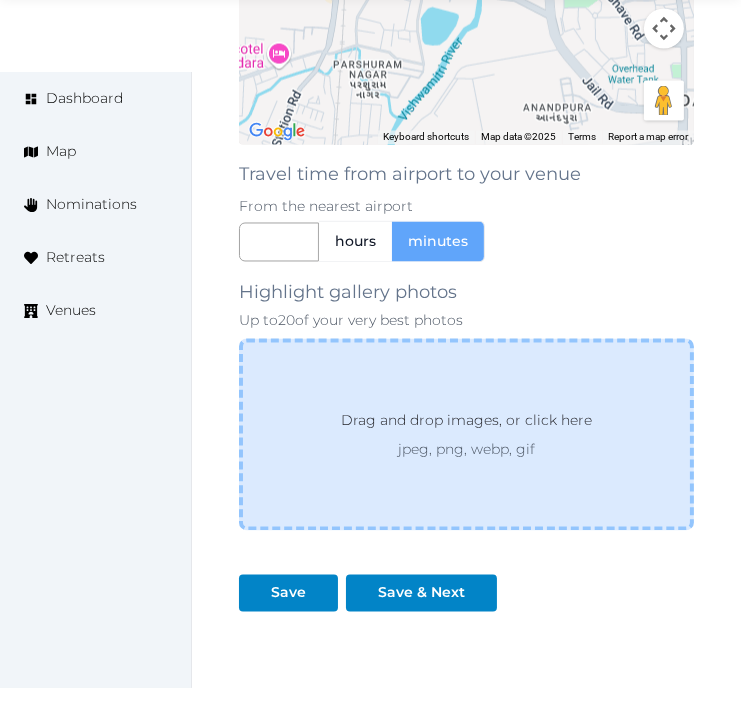 scroll, scrollTop: 3348, scrollLeft: 0, axis: vertical 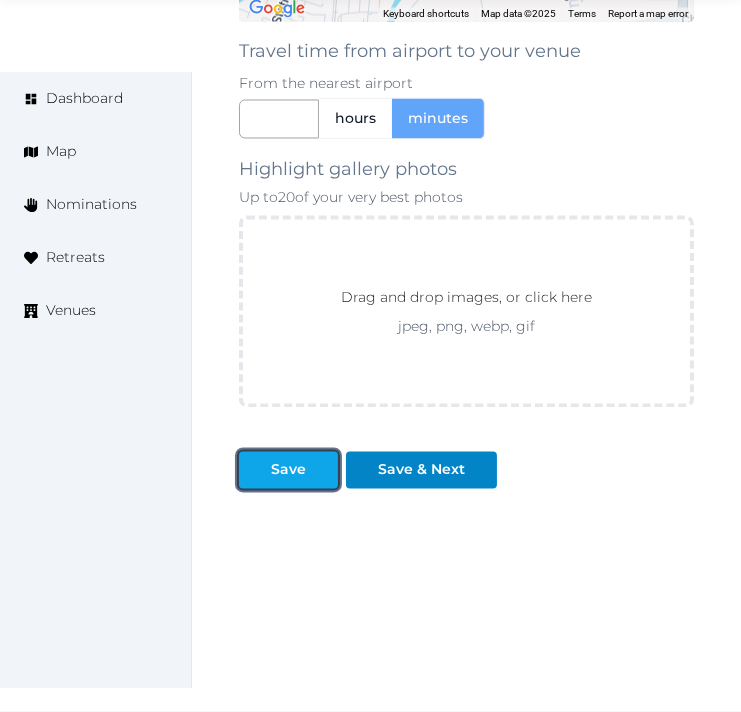 click on "Save" at bounding box center [288, 469] 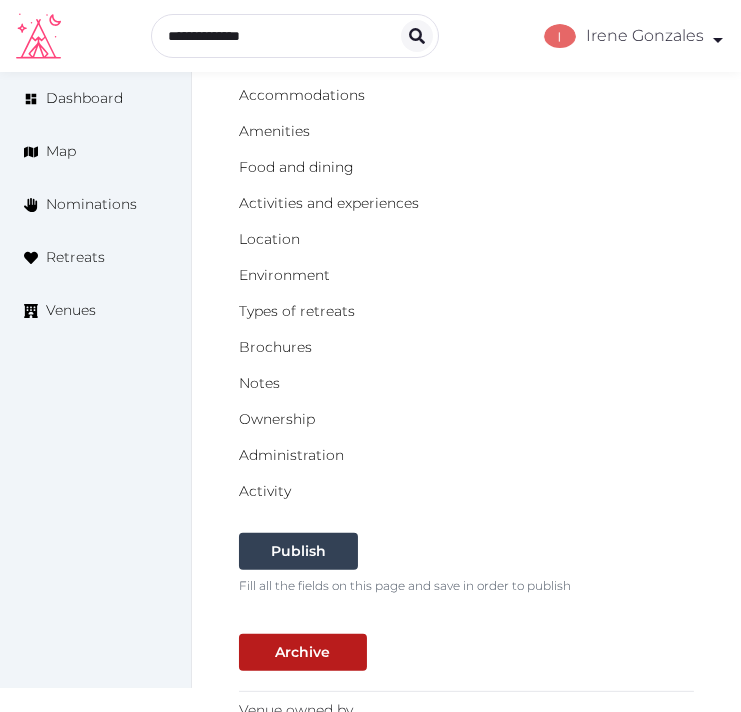 scroll, scrollTop: 0, scrollLeft: 0, axis: both 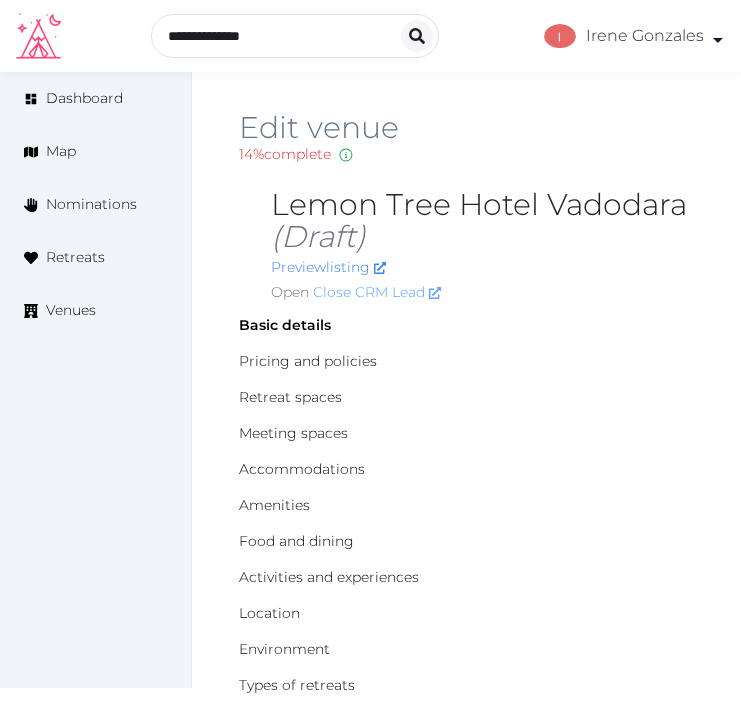 click on "Close CRM Lead" at bounding box center [377, 292] 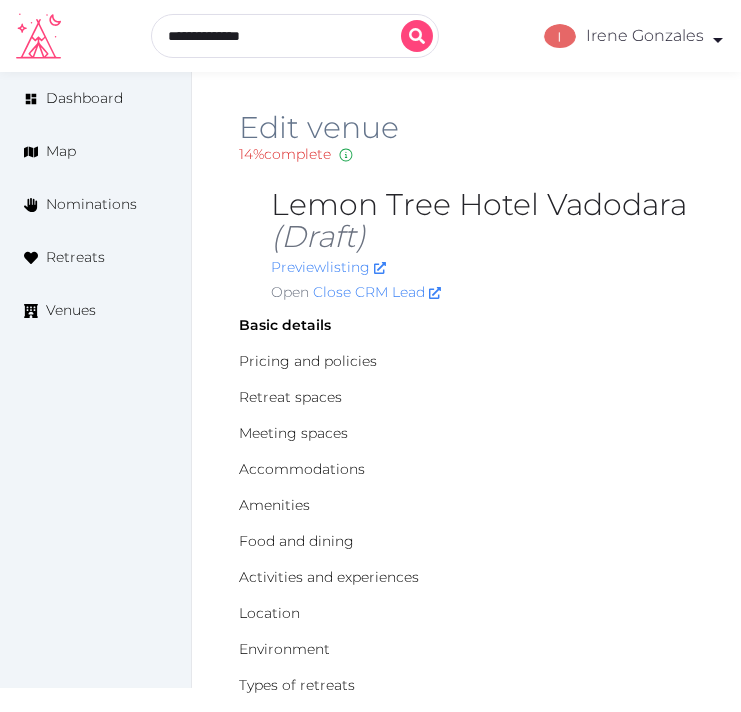 click at bounding box center [295, 36] 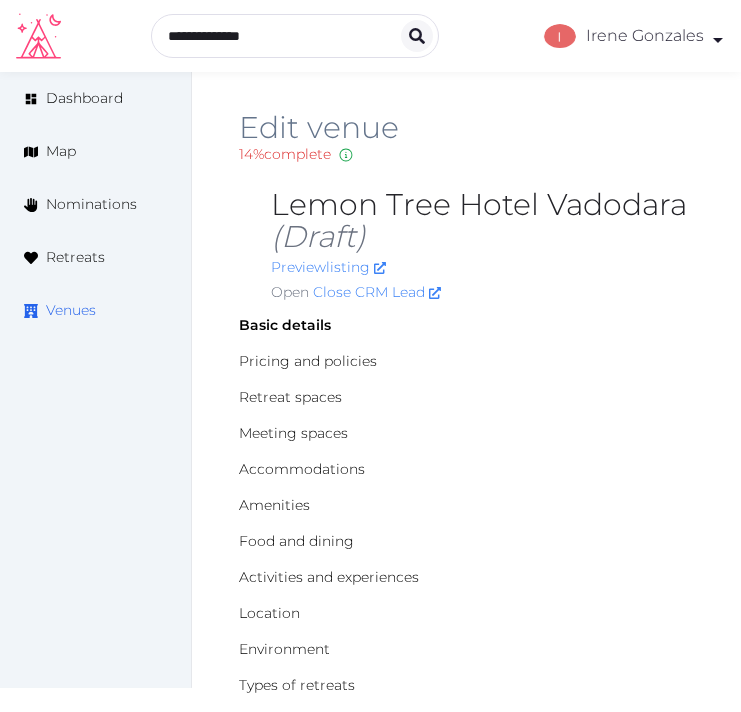 click on "Venues" at bounding box center [71, 310] 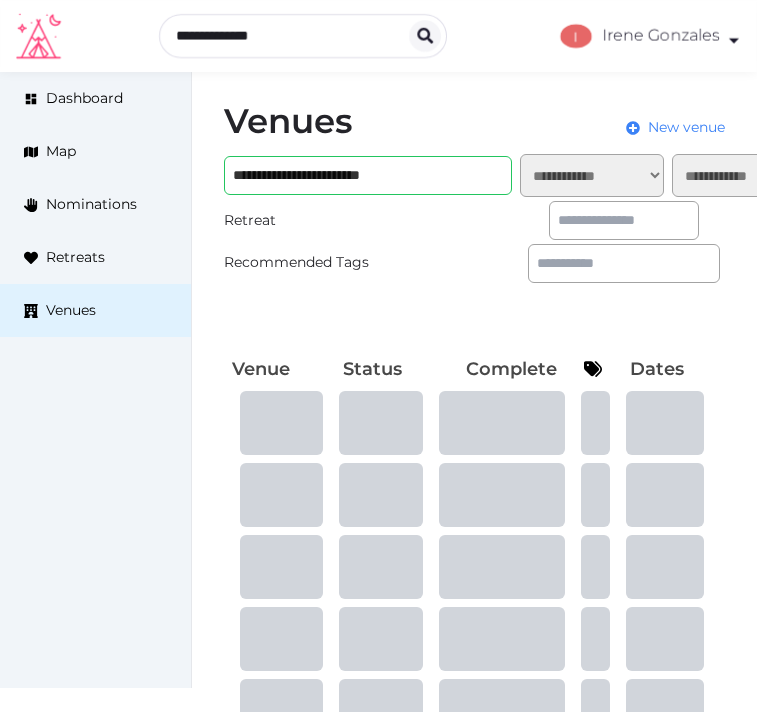 scroll, scrollTop: 0, scrollLeft: 0, axis: both 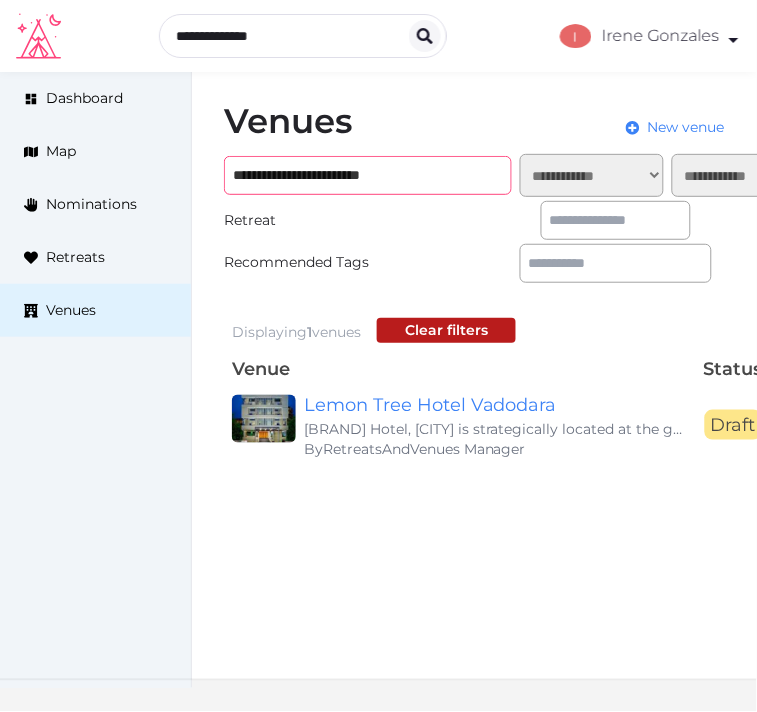 click on "**********" at bounding box center [368, 175] 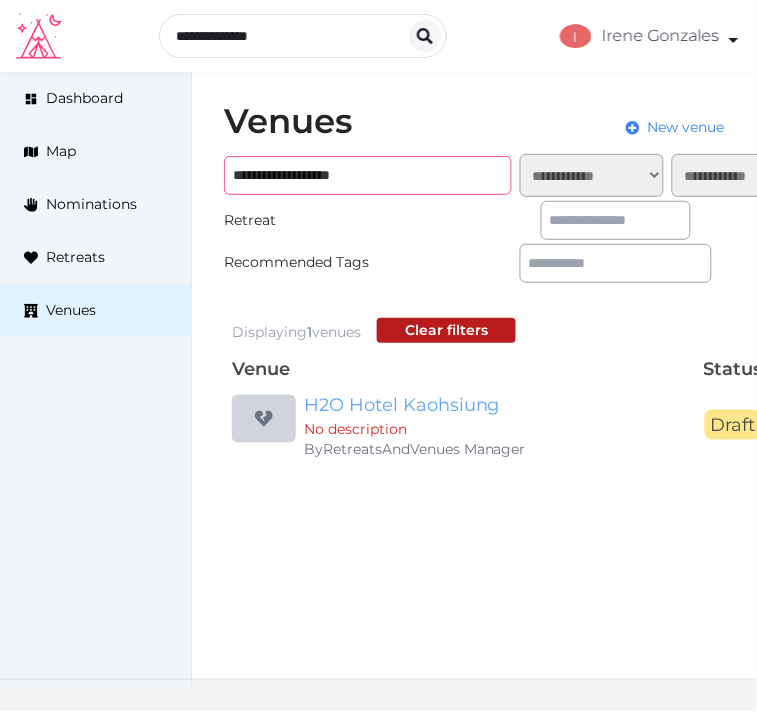 type on "**********" 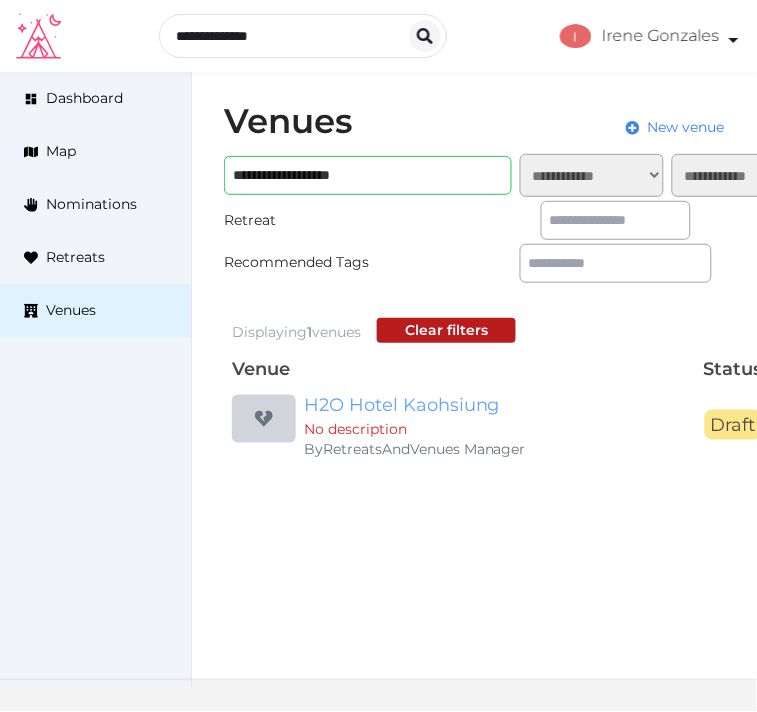 click on "H2O Hotel Kaohsiung" at bounding box center [496, 405] 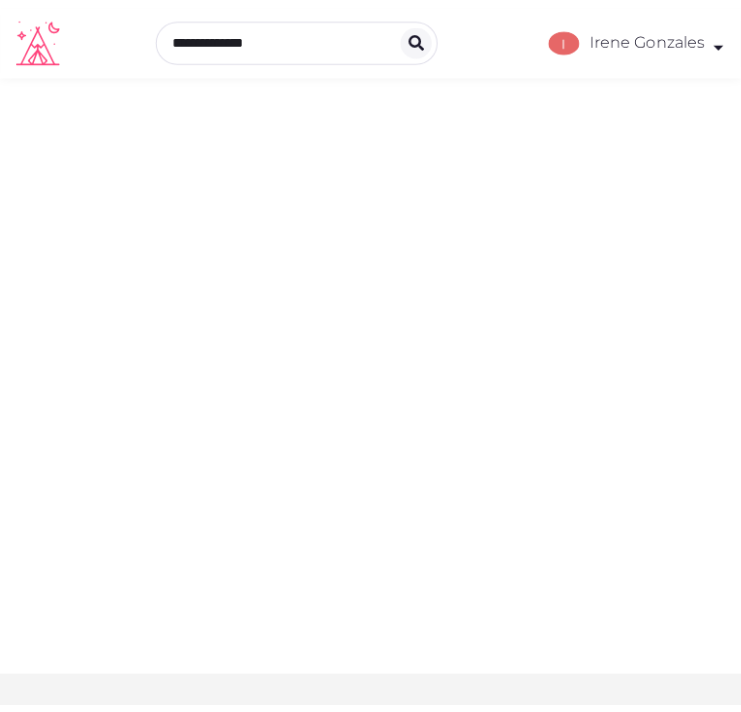 scroll, scrollTop: 0, scrollLeft: 0, axis: both 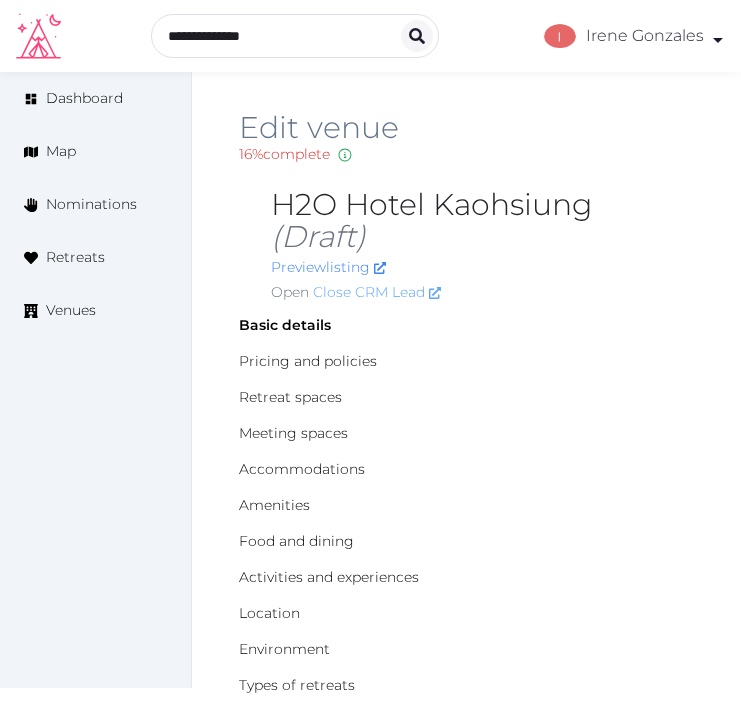 click on "Close CRM Lead" at bounding box center [377, 292] 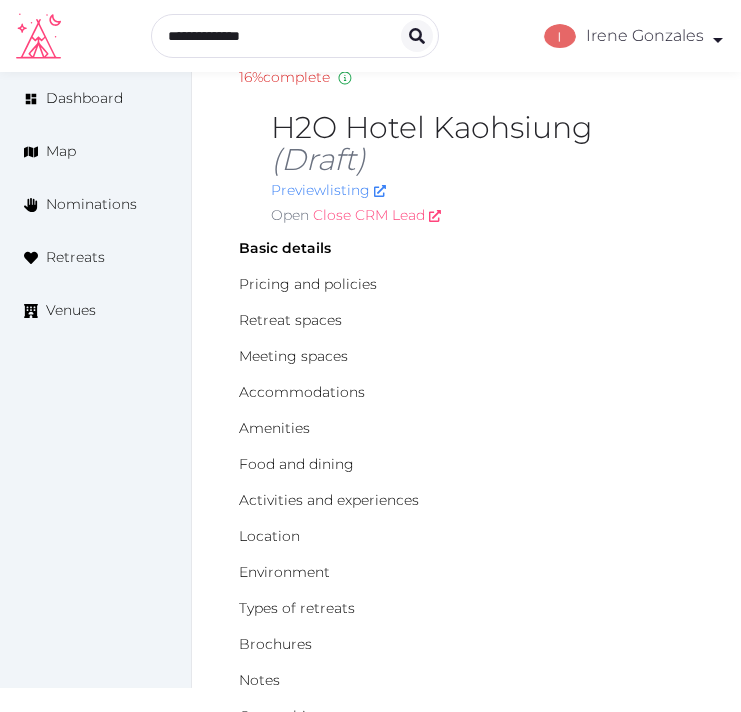 scroll, scrollTop: 111, scrollLeft: 0, axis: vertical 